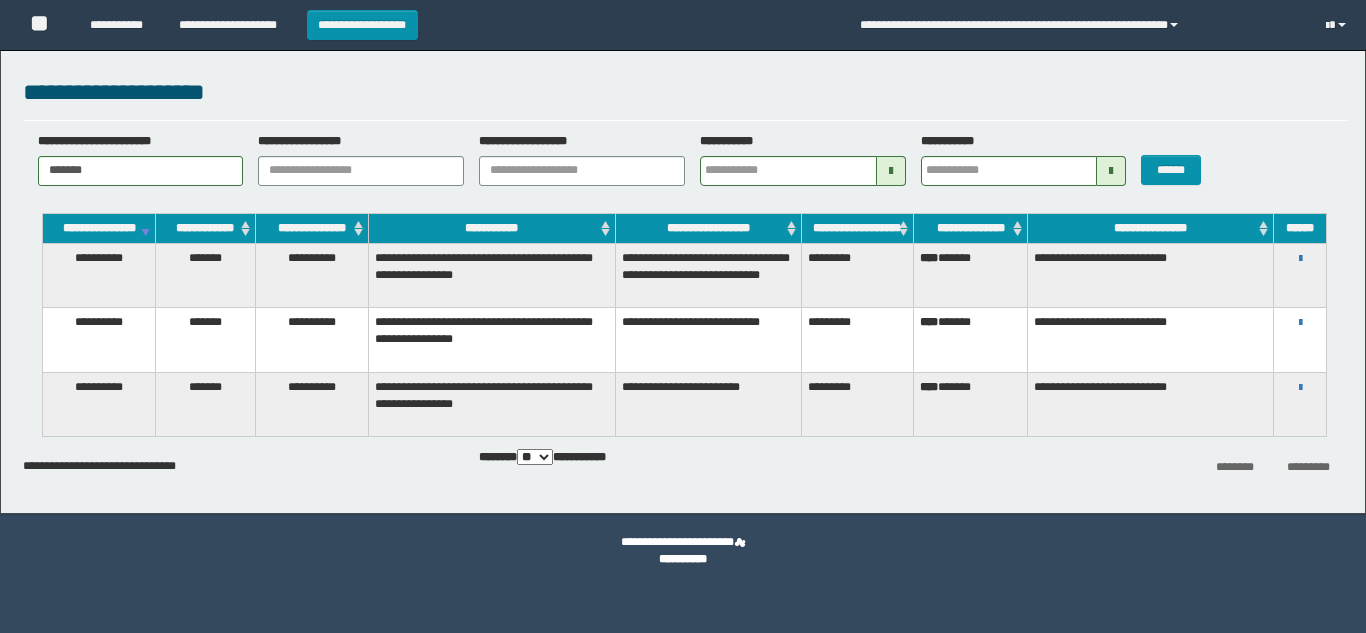 scroll, scrollTop: 0, scrollLeft: 0, axis: both 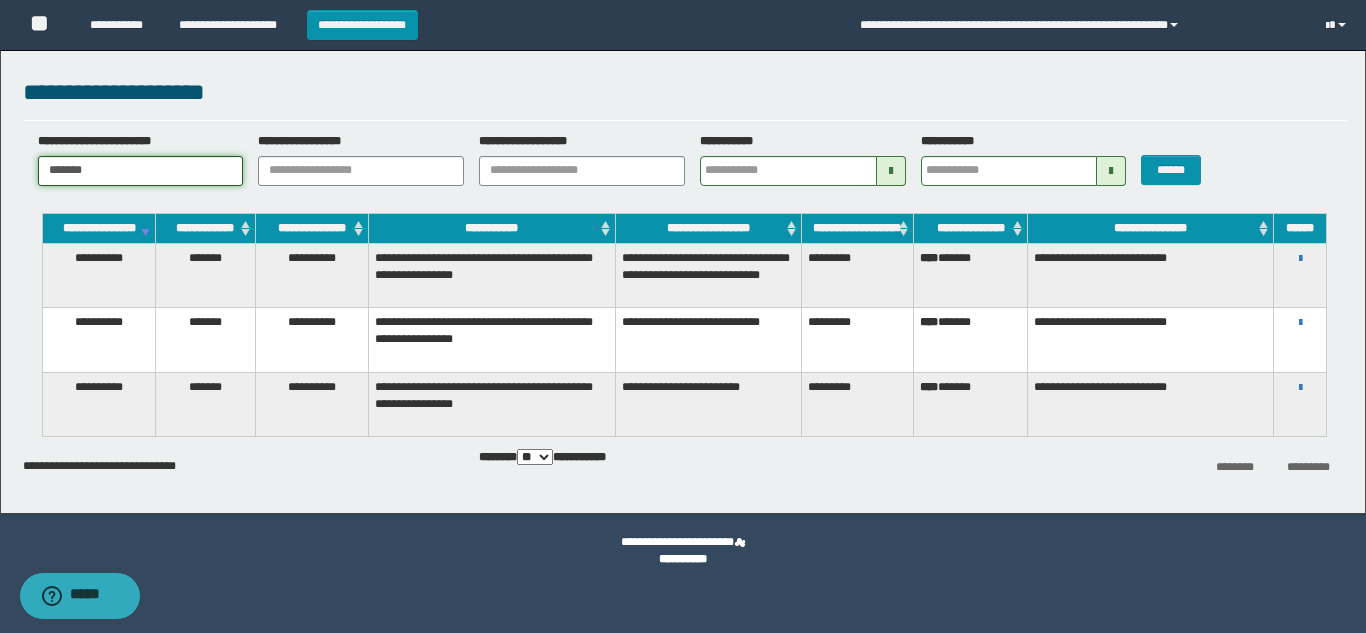 drag, startPoint x: 107, startPoint y: 175, endPoint x: 3, endPoint y: 175, distance: 104 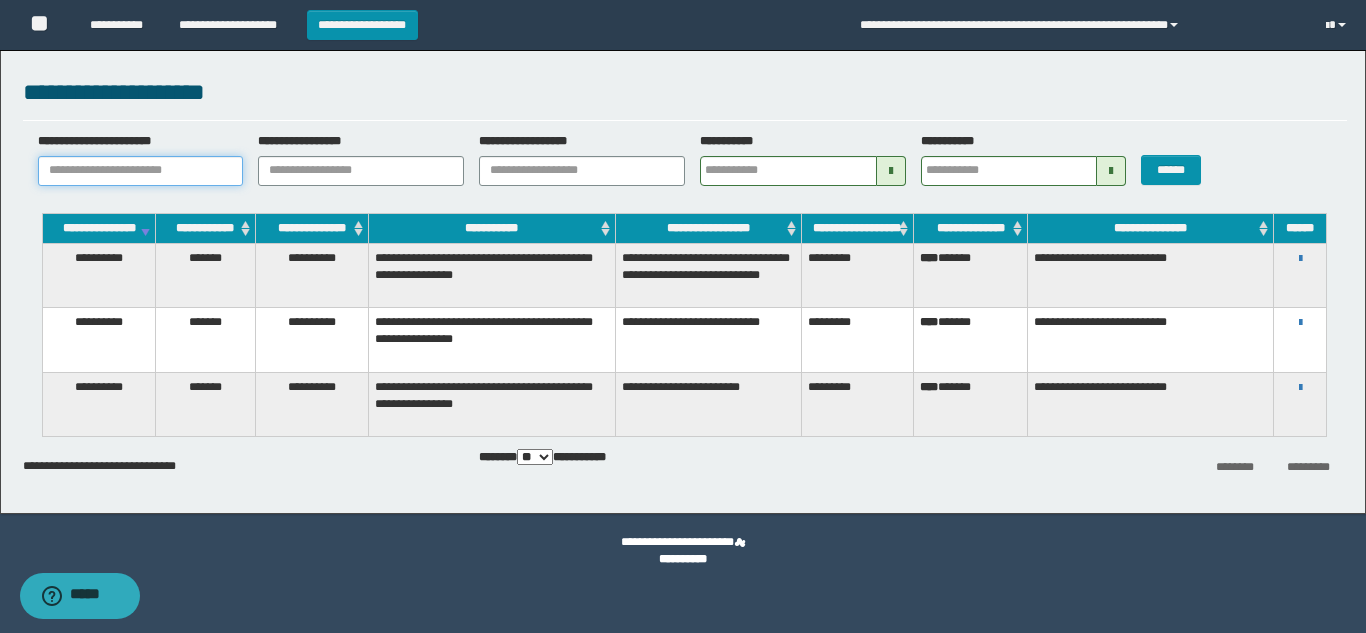 type 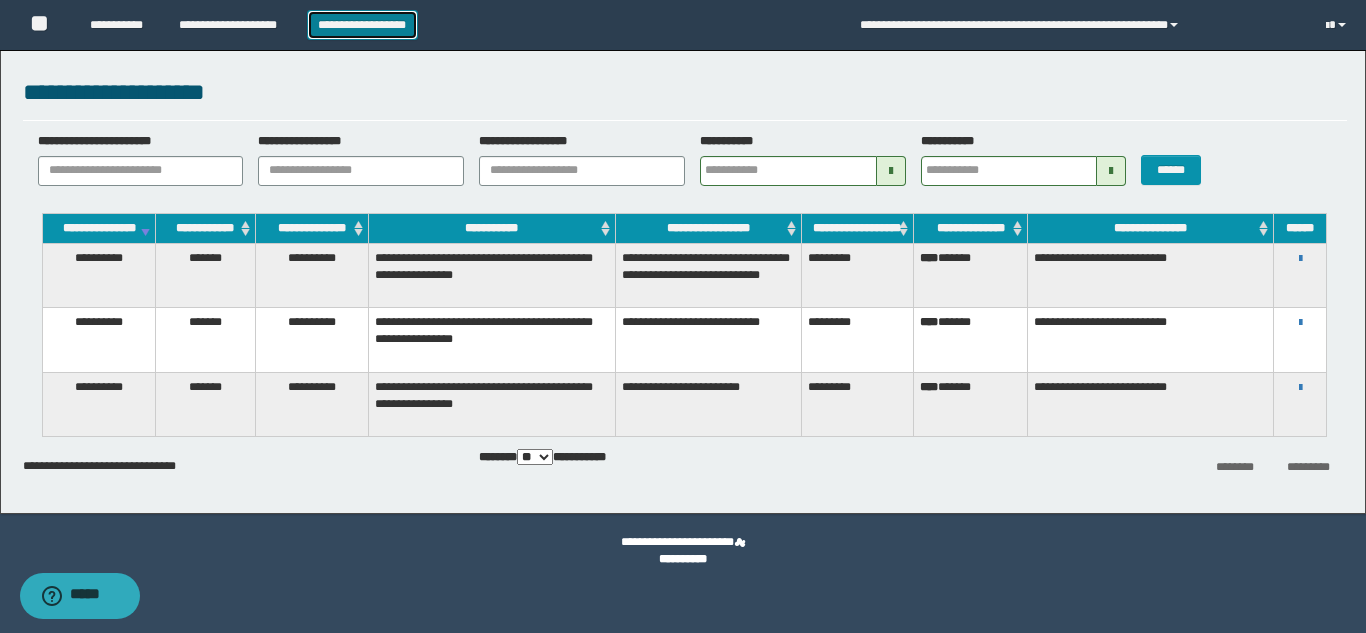 click on "**********" at bounding box center [362, 25] 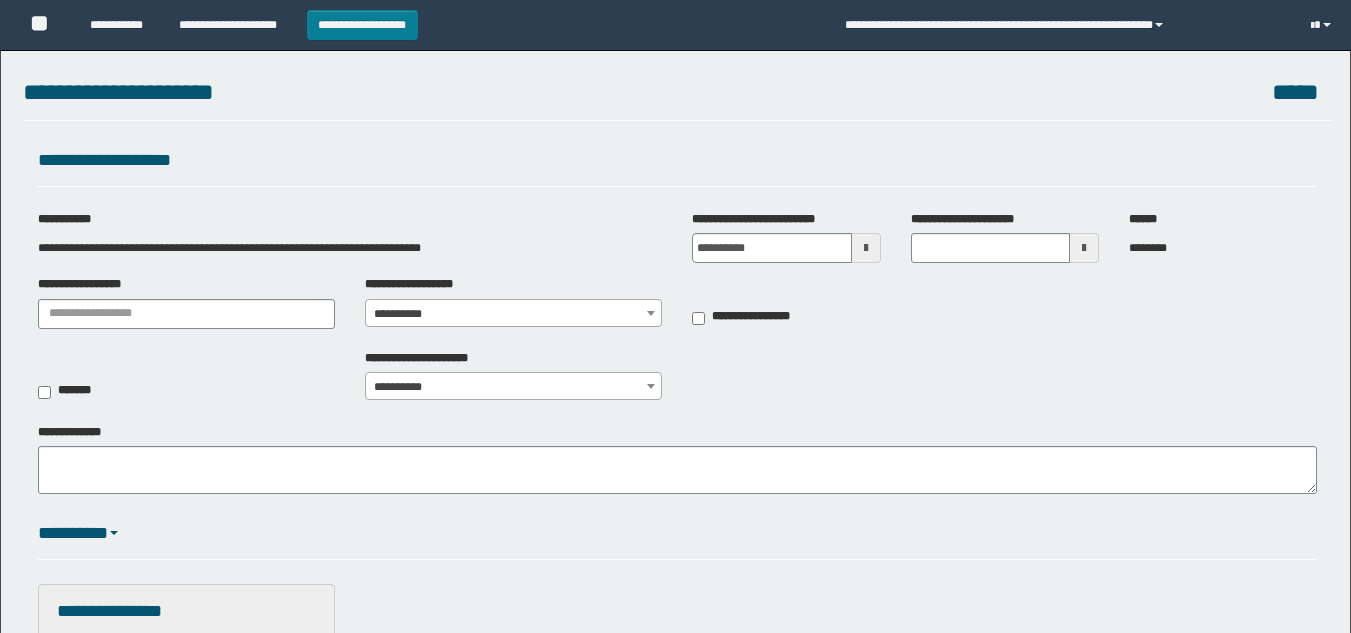 scroll, scrollTop: 0, scrollLeft: 0, axis: both 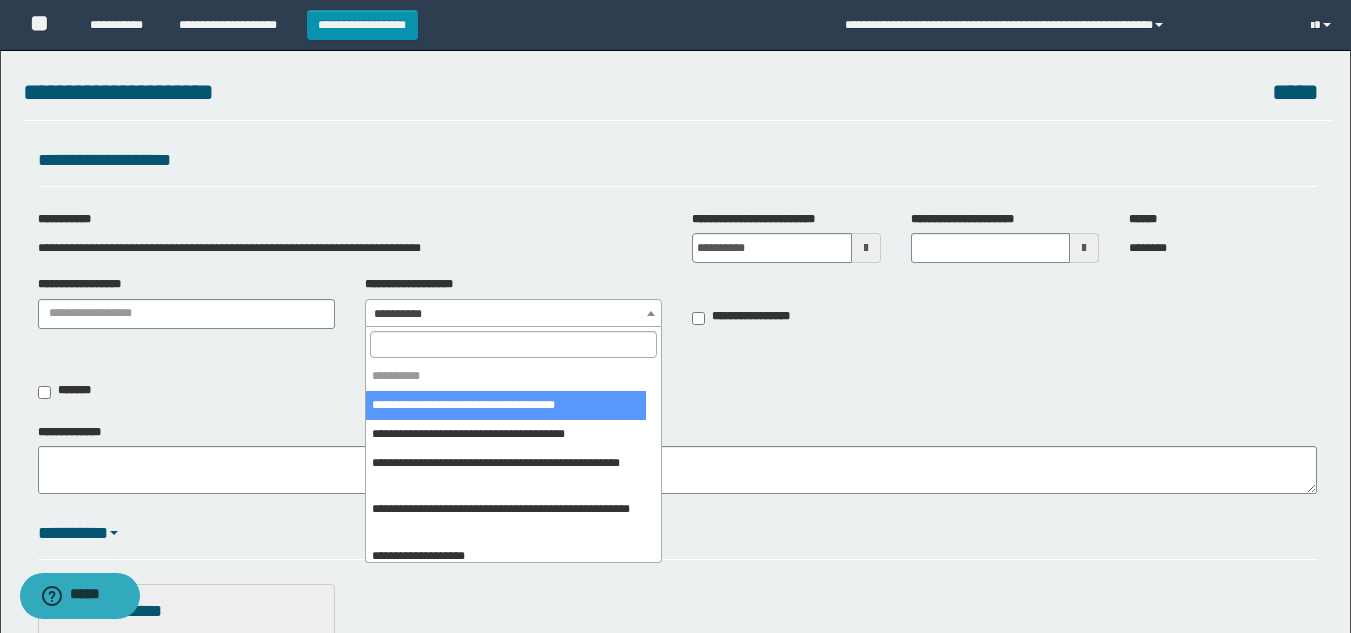 click on "**********" at bounding box center (675, 316) 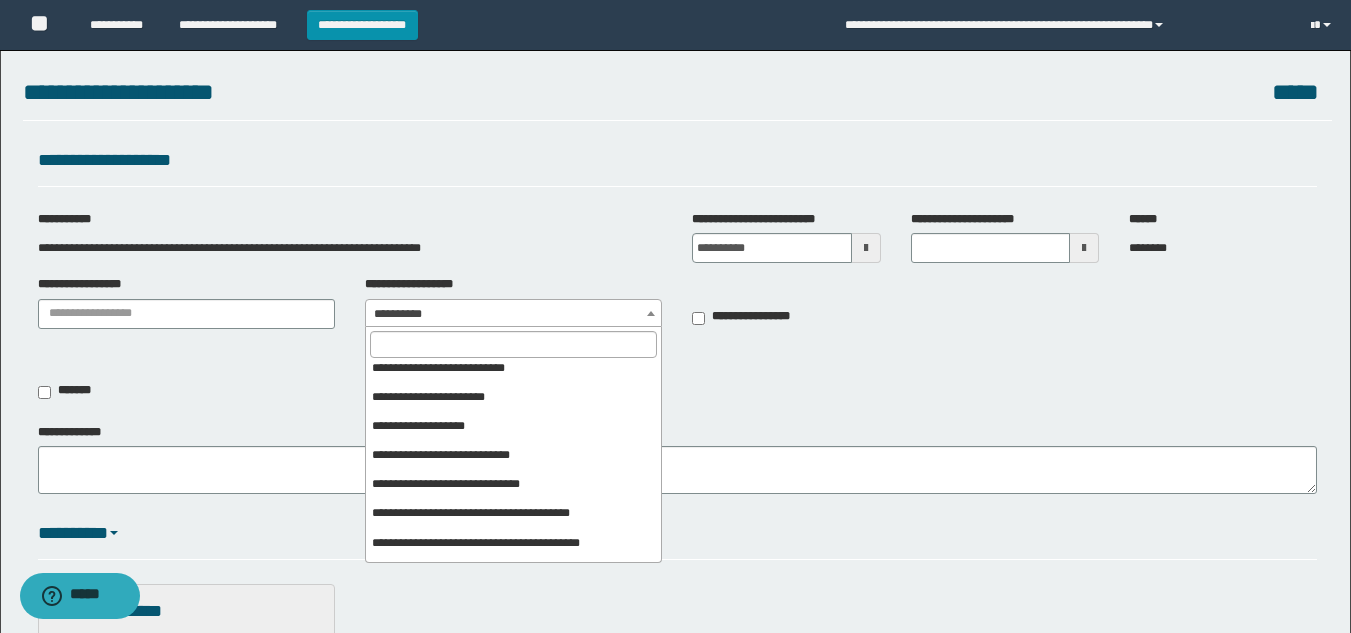 scroll, scrollTop: 600, scrollLeft: 0, axis: vertical 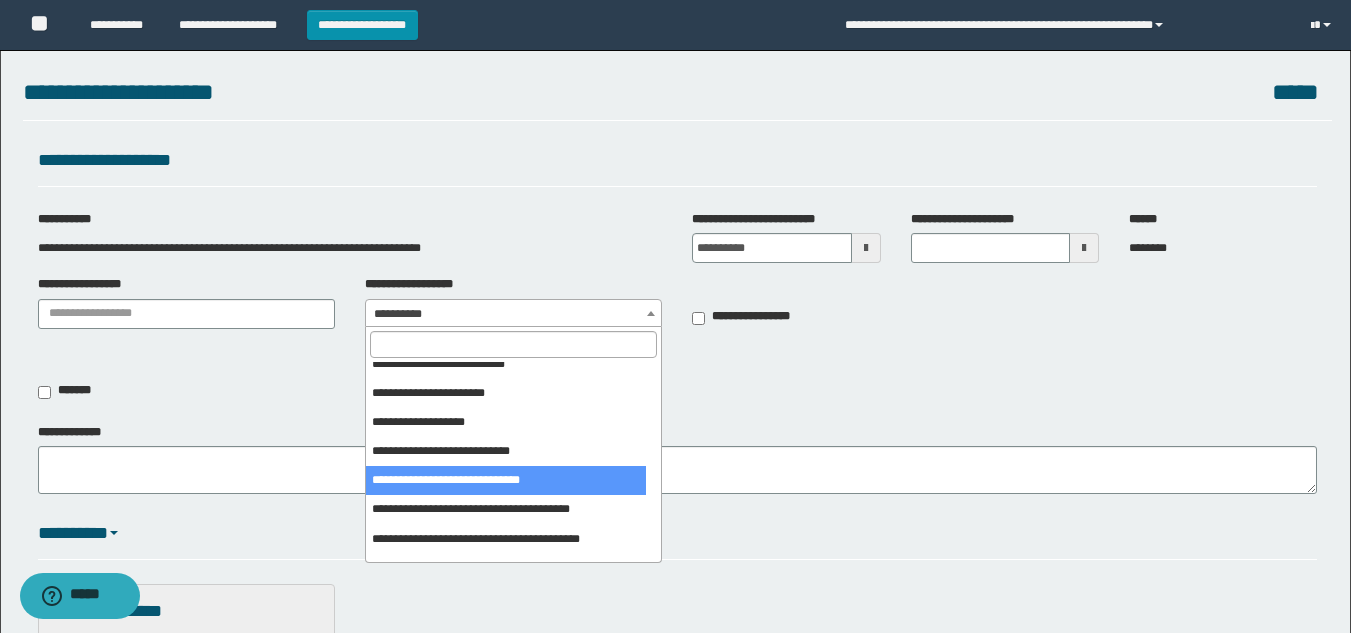 select on "***" 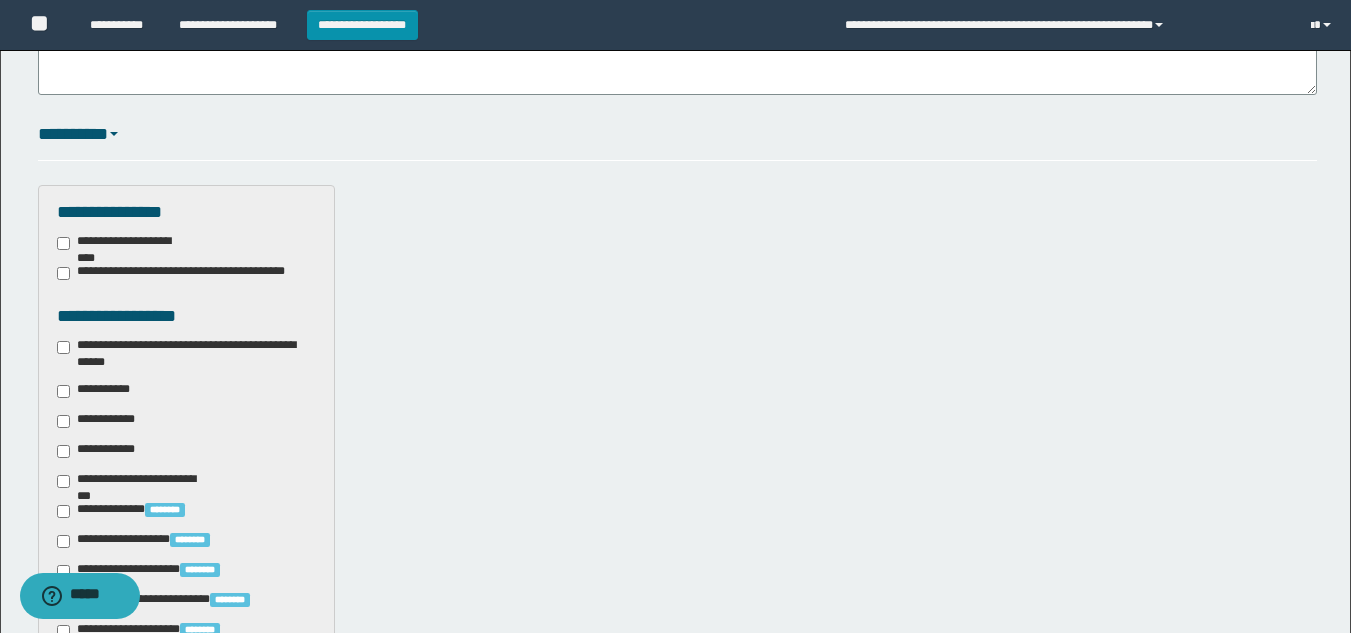 scroll, scrollTop: 400, scrollLeft: 0, axis: vertical 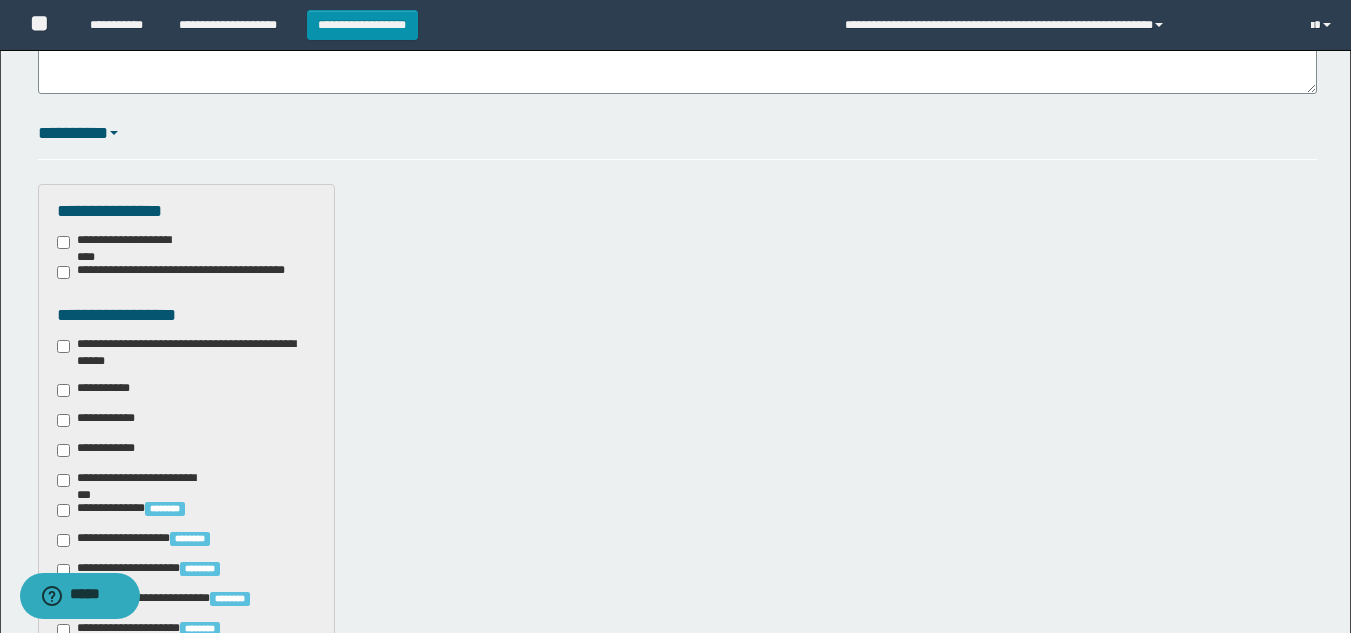 click on "**********" at bounding box center (186, 353) 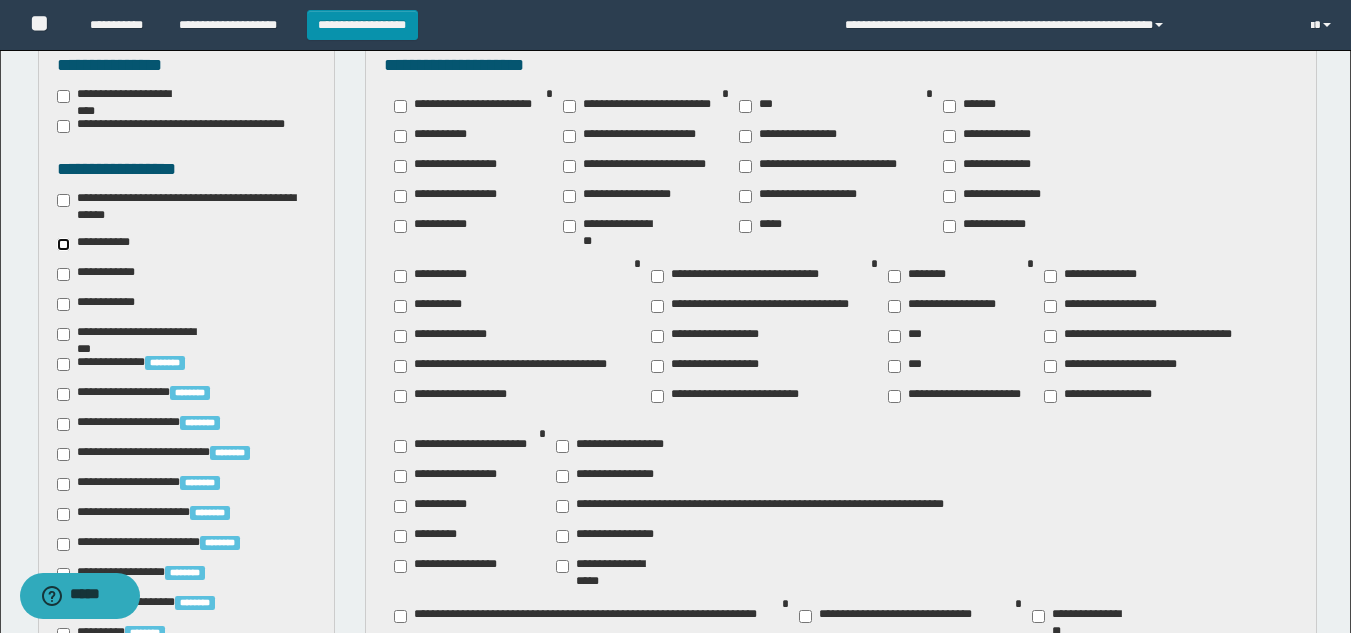 scroll, scrollTop: 500, scrollLeft: 0, axis: vertical 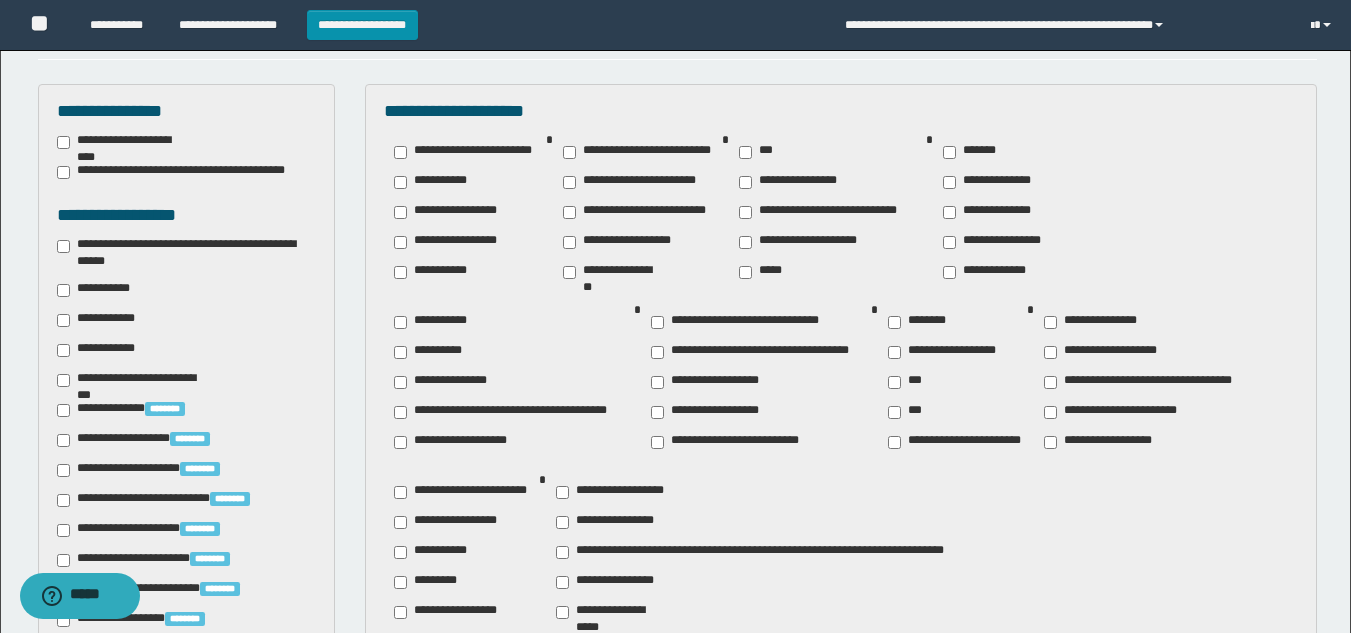 click on "********" at bounding box center (921, 322) 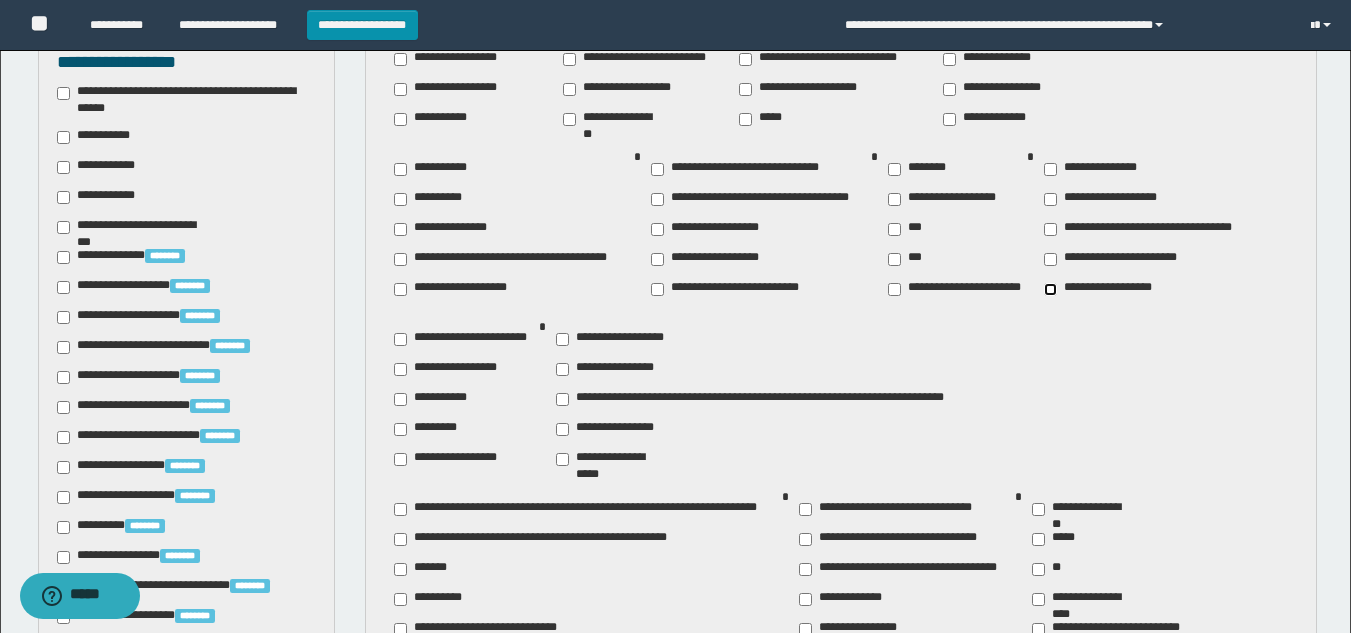scroll, scrollTop: 700, scrollLeft: 0, axis: vertical 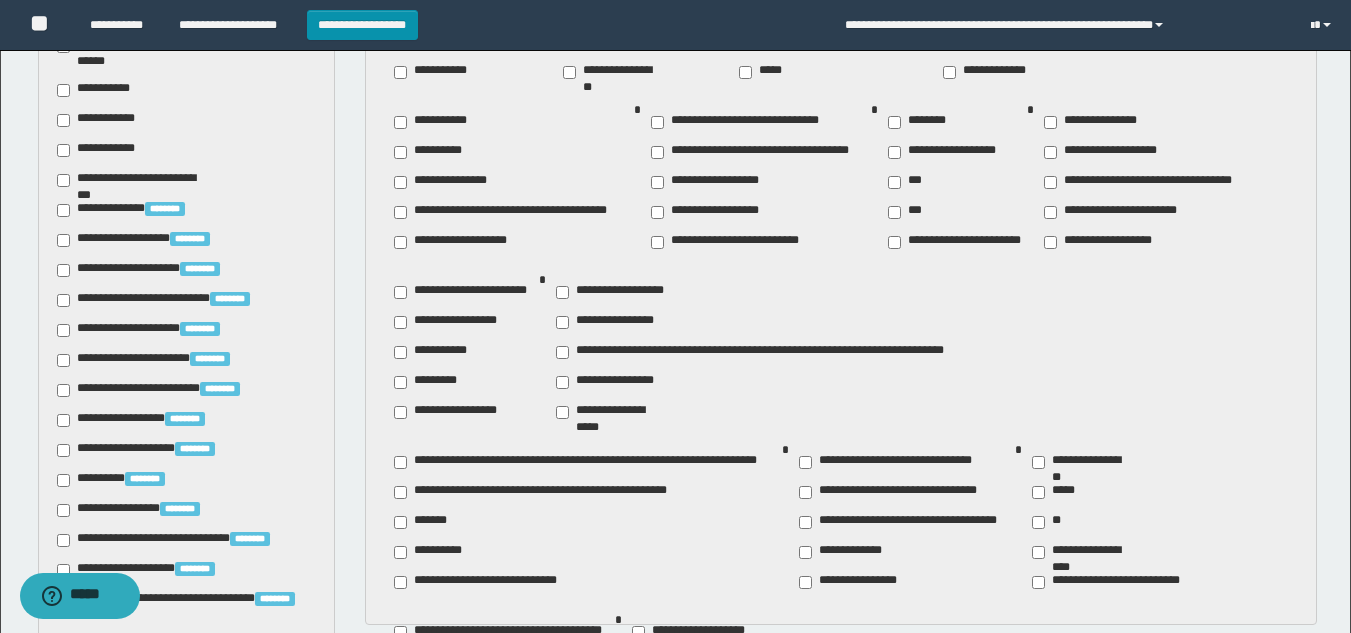 click on "**********" at bounding box center (436, 662) 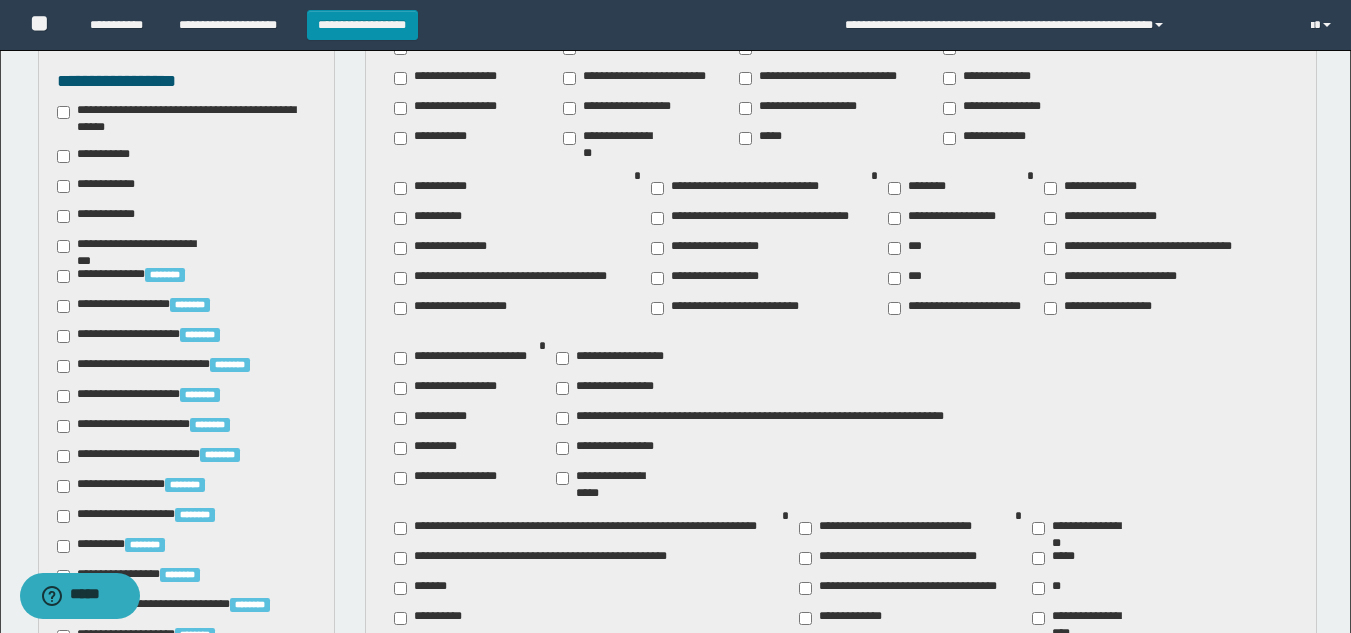 scroll, scrollTop: 600, scrollLeft: 0, axis: vertical 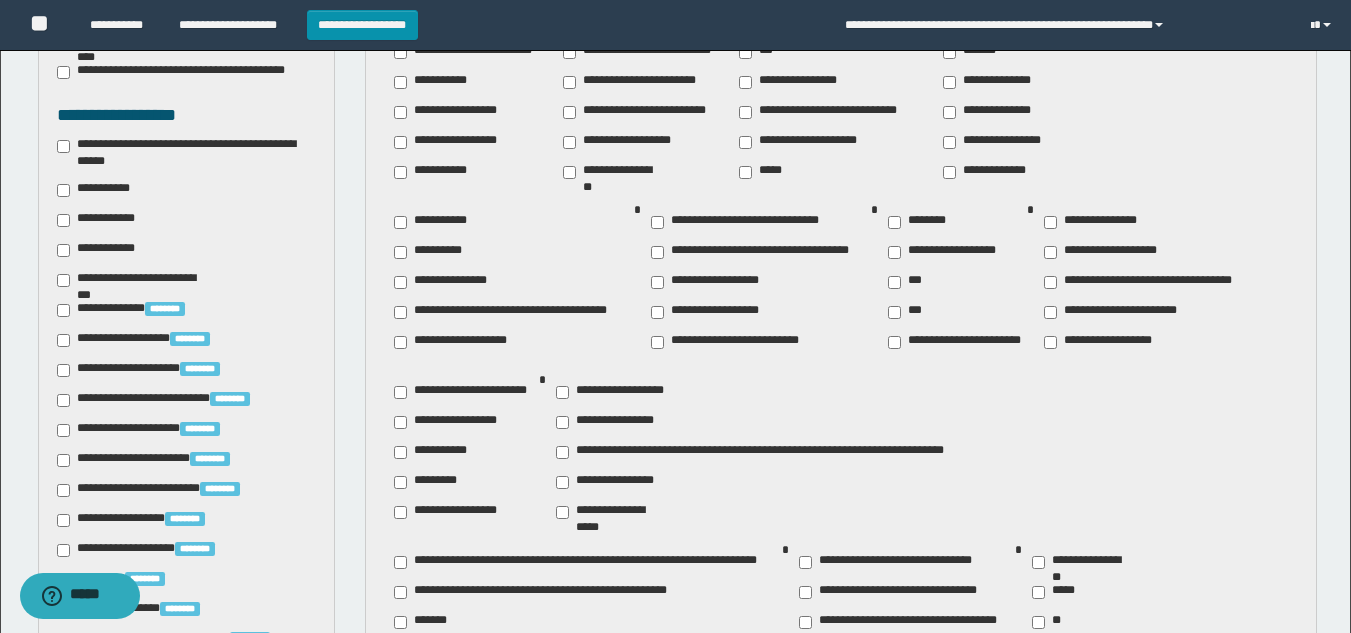 click on "**********" at bounding box center [993, 142] 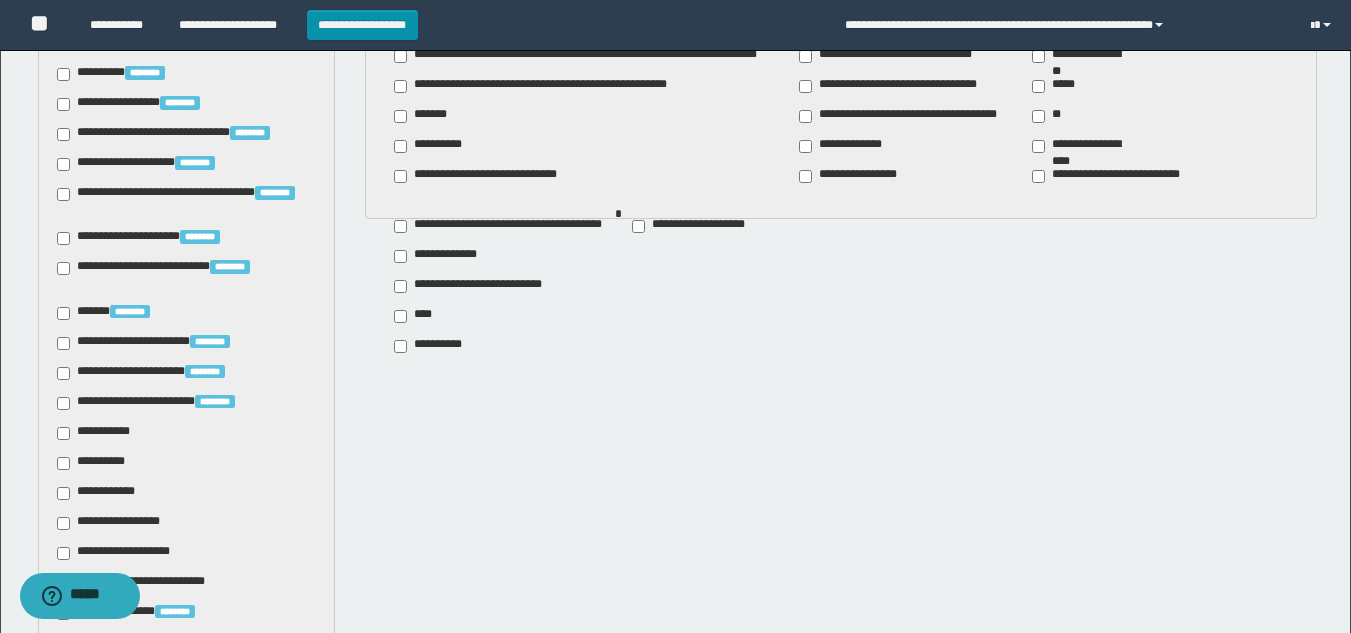 scroll, scrollTop: 1200, scrollLeft: 0, axis: vertical 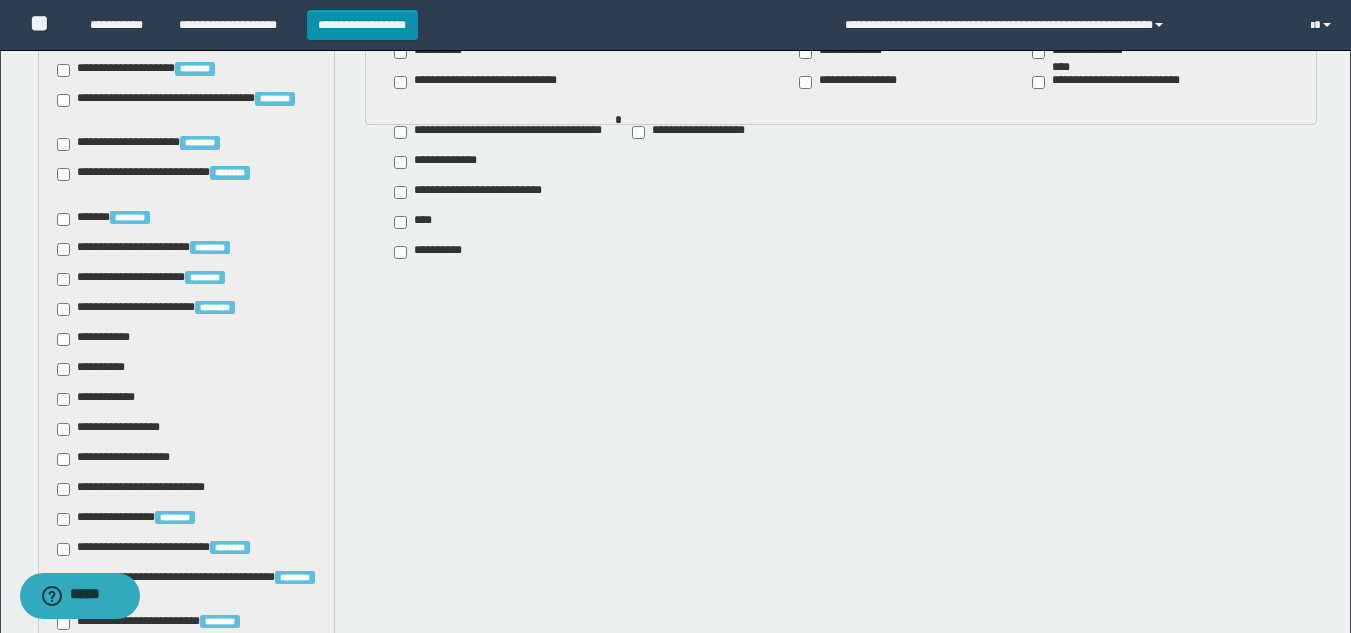 click on "**********" at bounding box center (97, 339) 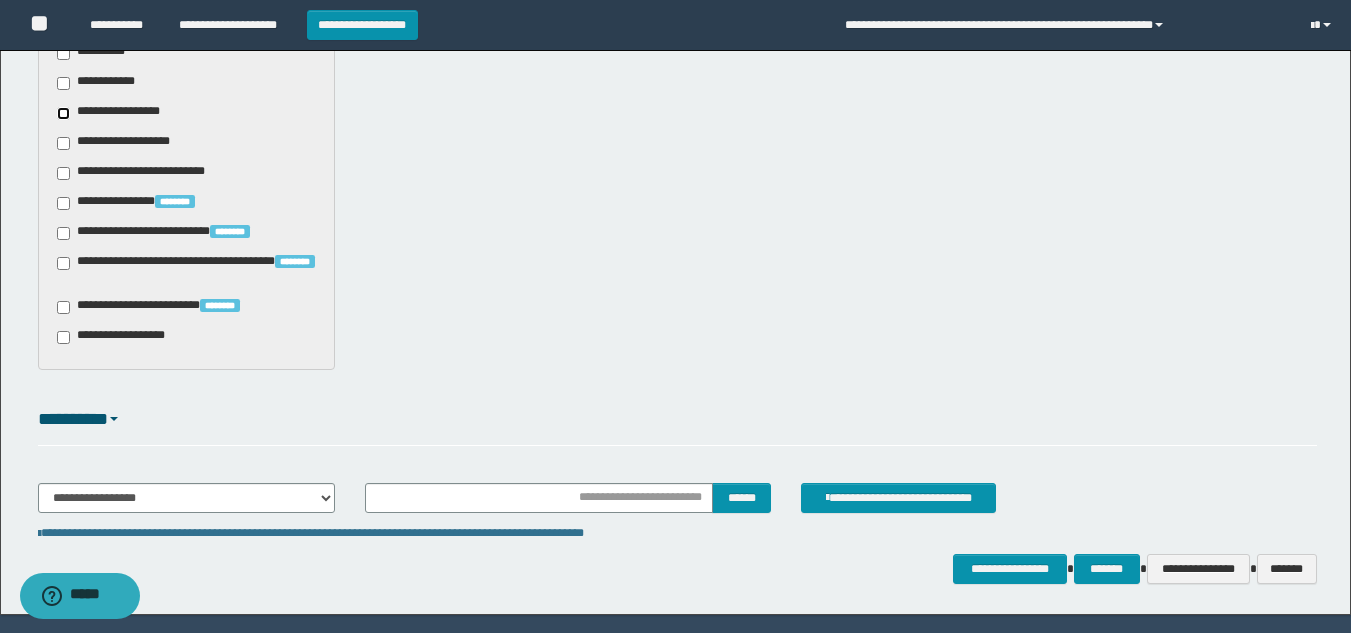 scroll, scrollTop: 1573, scrollLeft: 0, axis: vertical 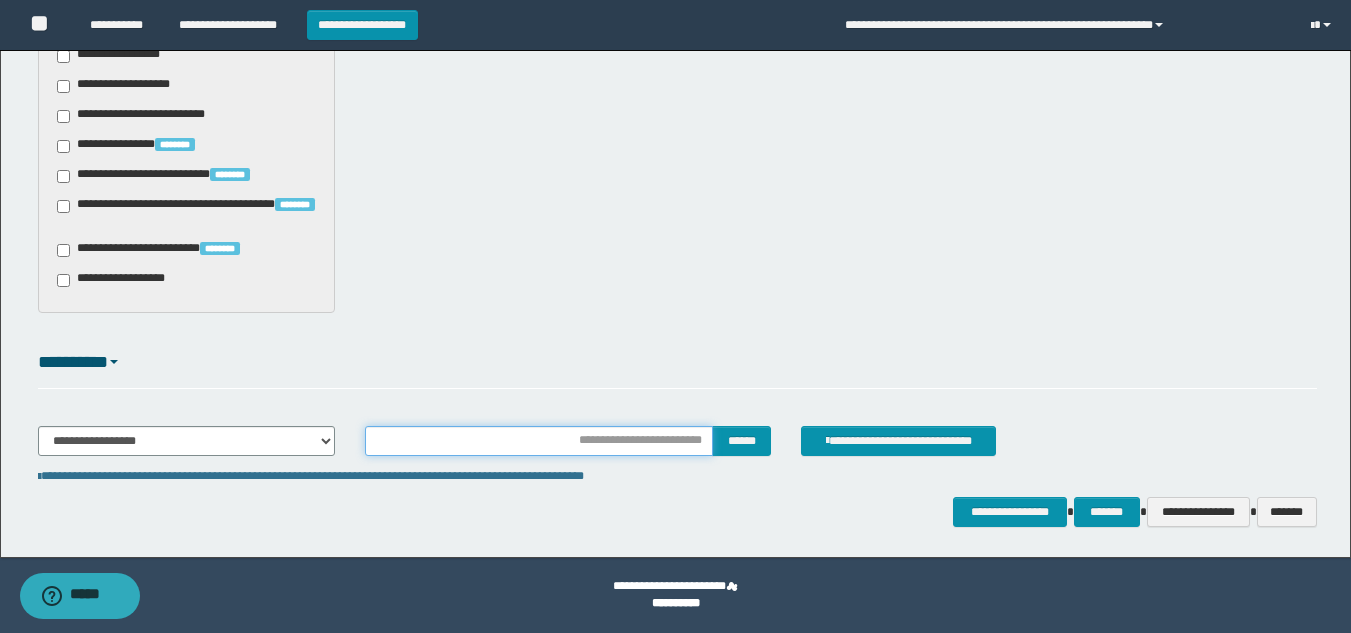 click at bounding box center [539, 441] 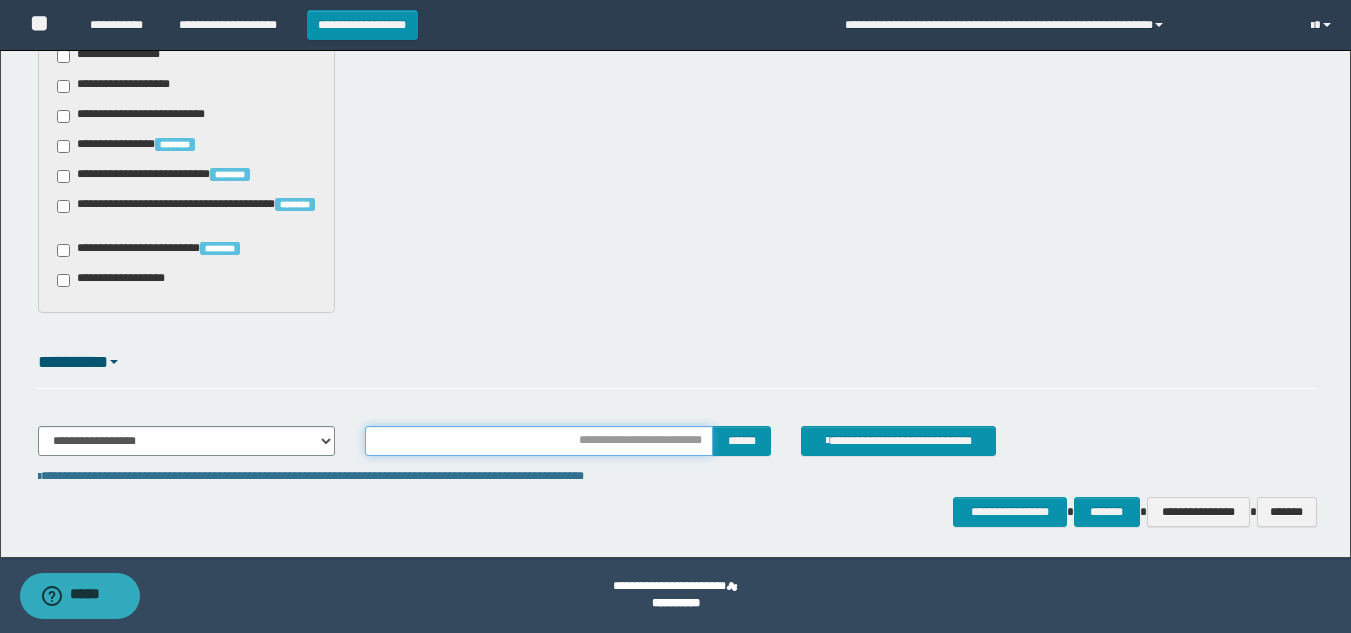 type on "*******" 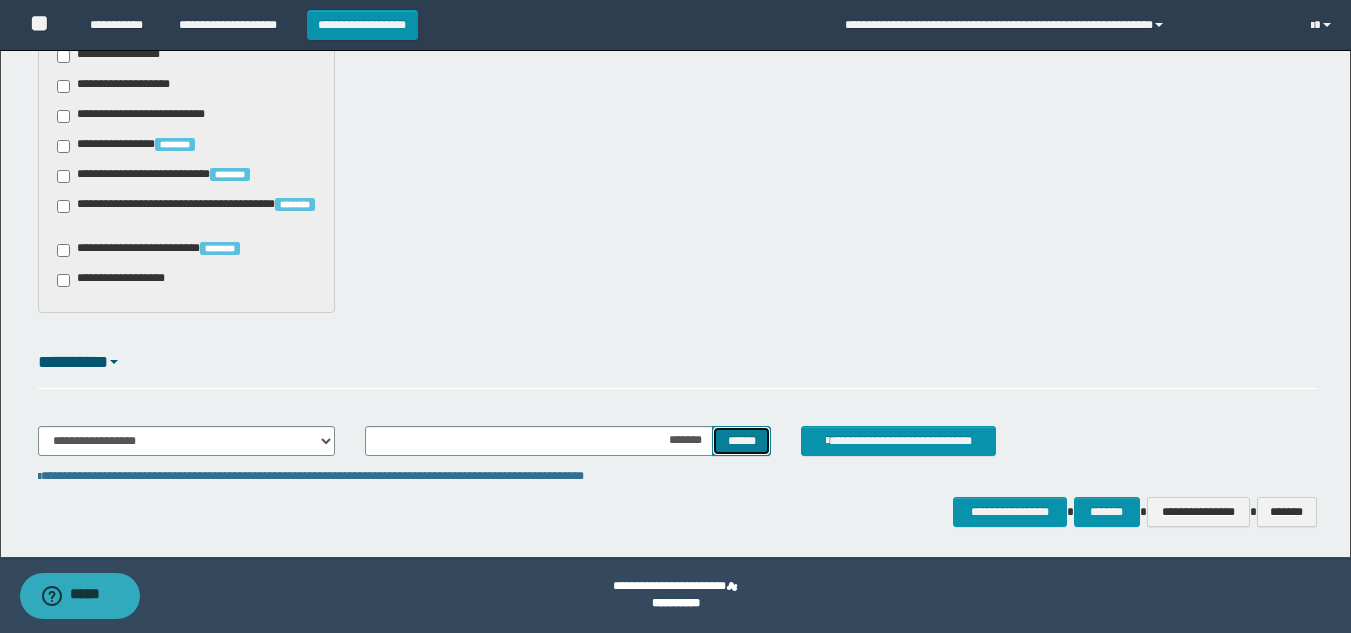 click on "******" at bounding box center (741, 441) 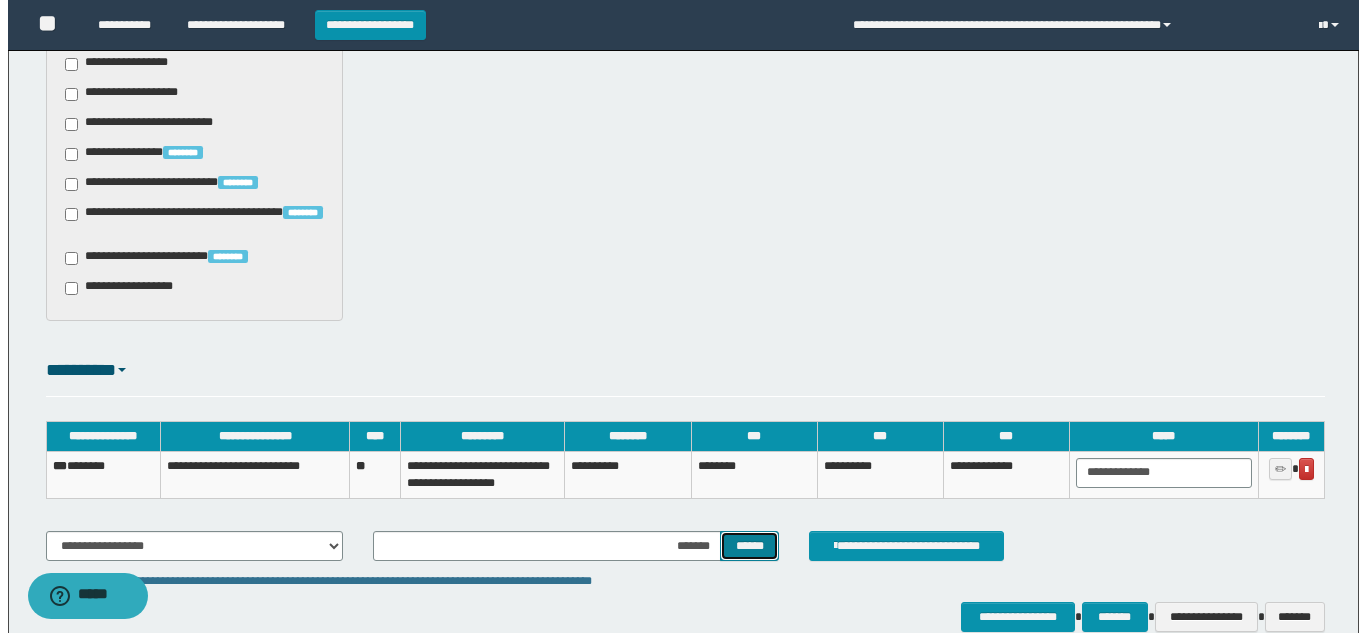 scroll, scrollTop: 1670, scrollLeft: 0, axis: vertical 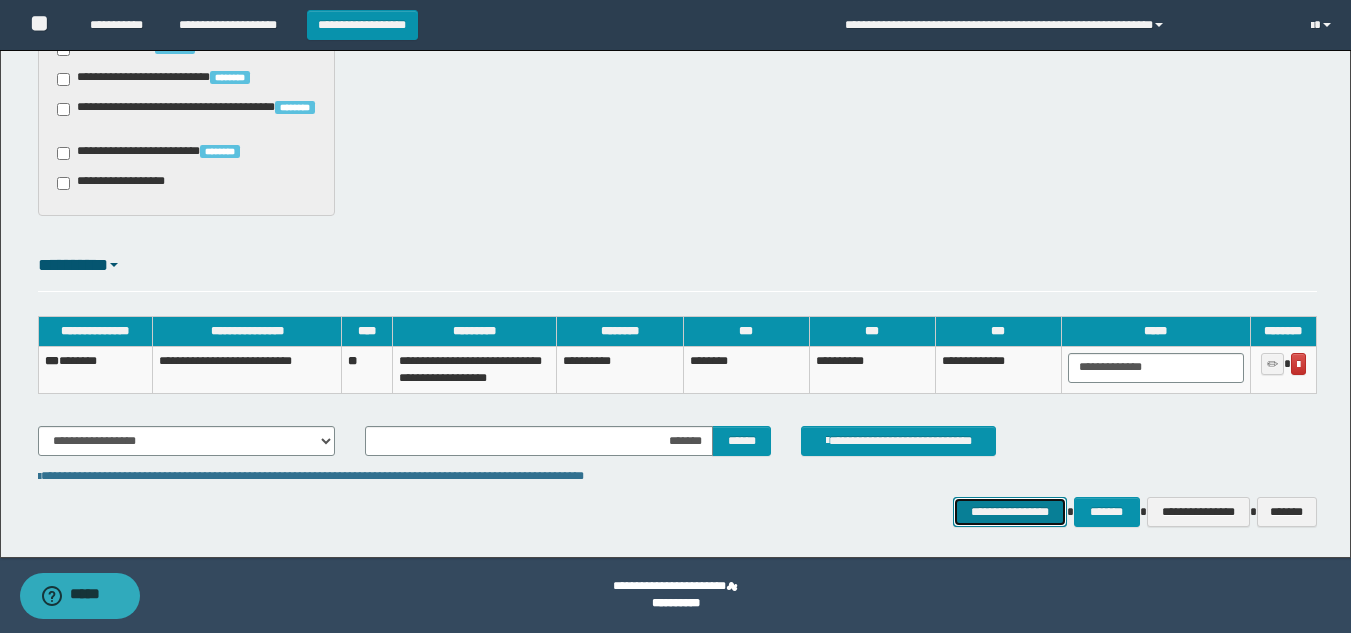click on "**********" at bounding box center [1009, 512] 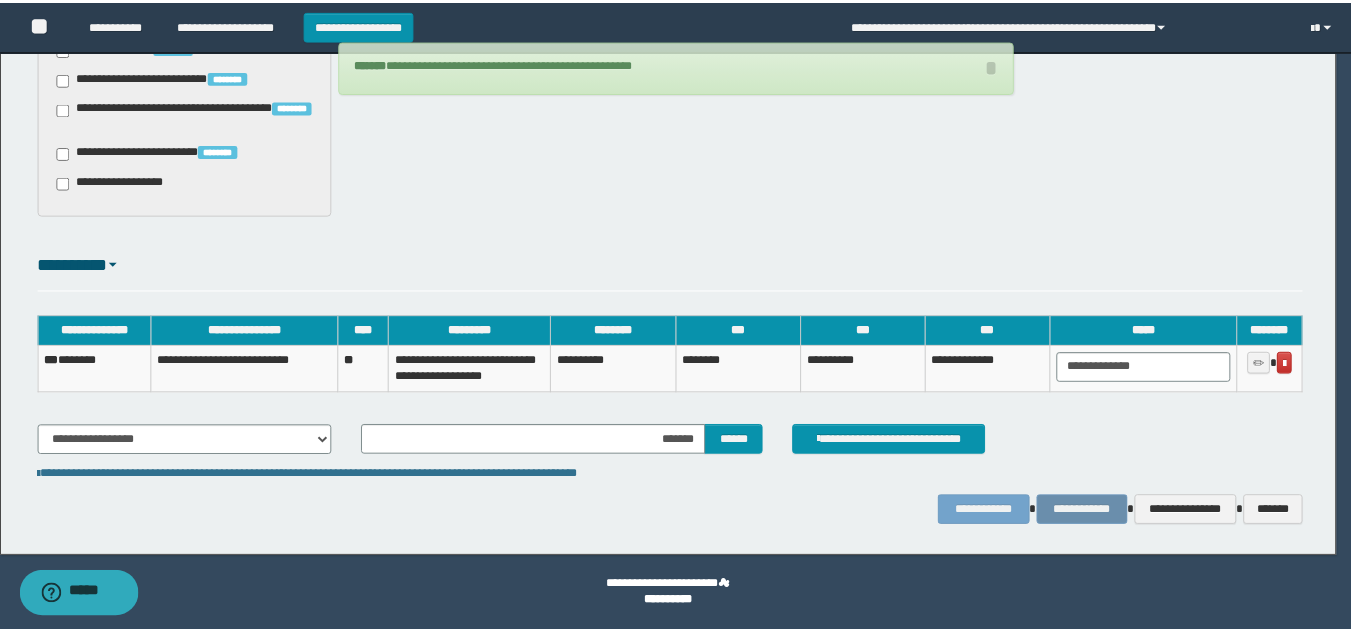 scroll, scrollTop: 1656, scrollLeft: 0, axis: vertical 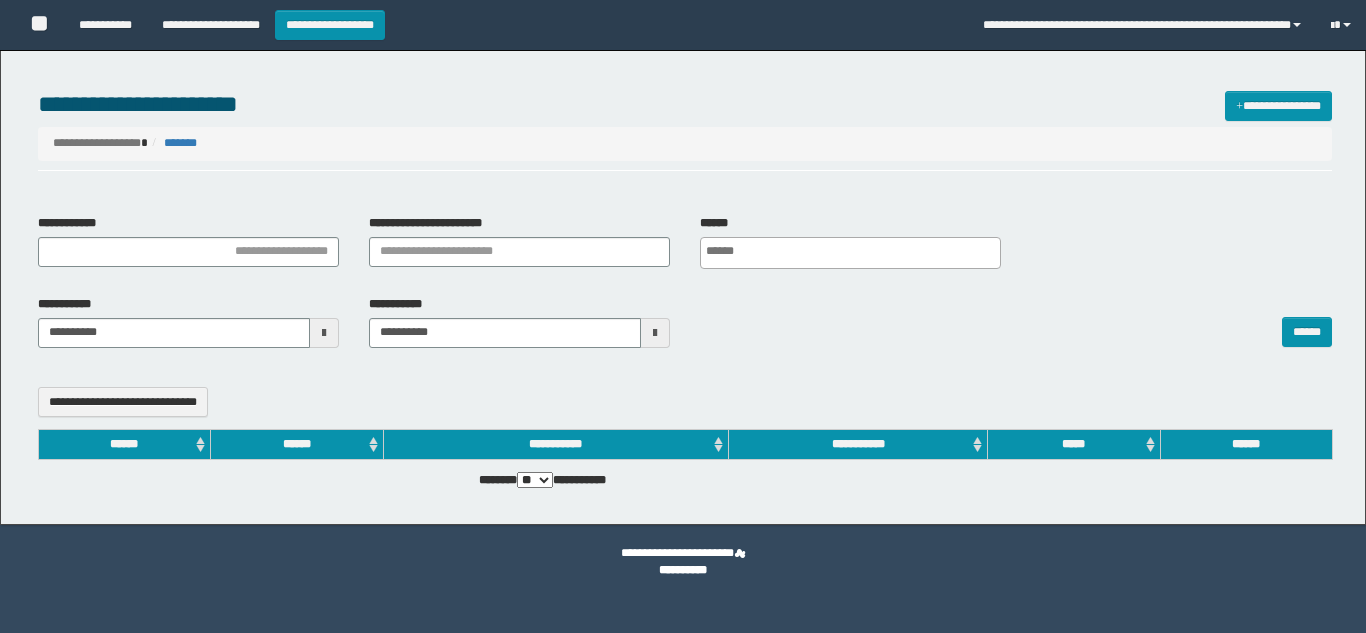 select 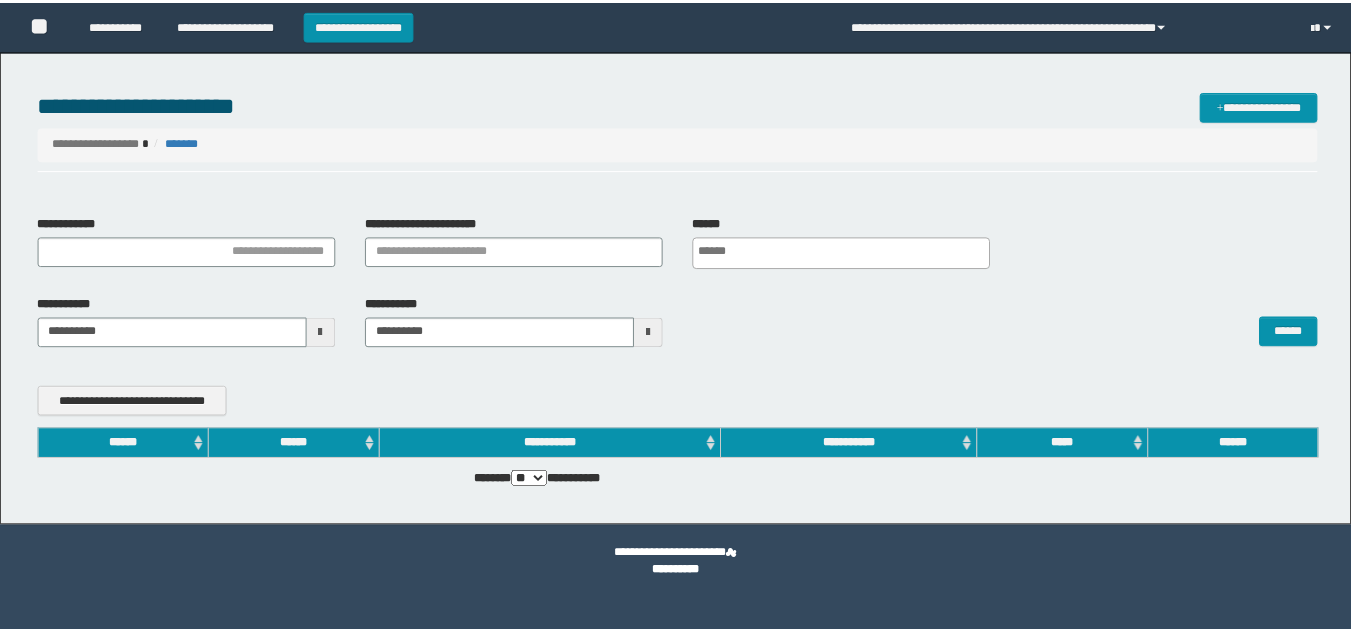 scroll, scrollTop: 0, scrollLeft: 0, axis: both 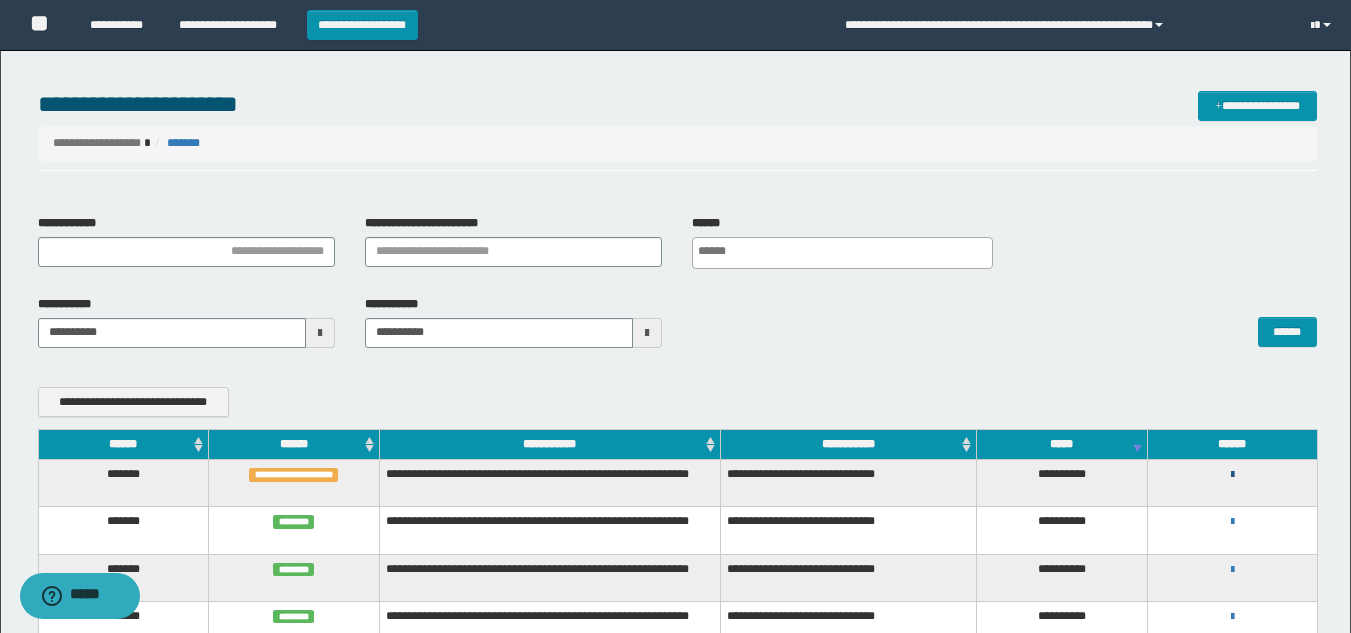 click at bounding box center [1232, 475] 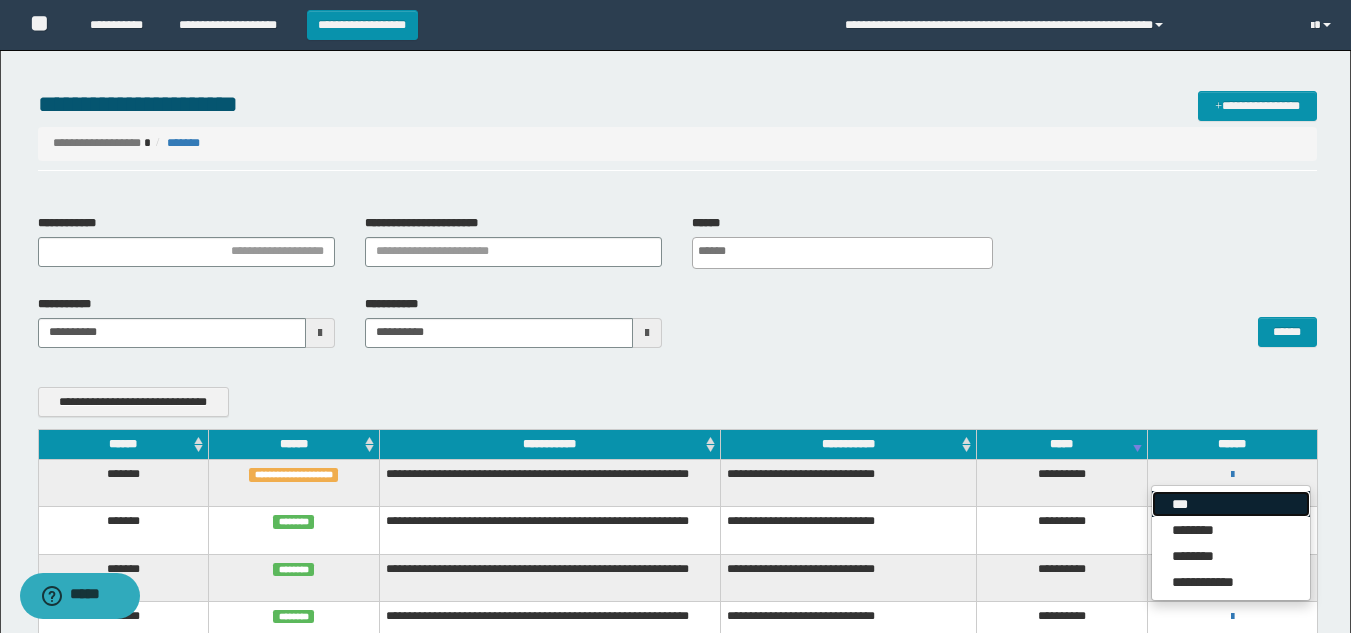 click on "***" at bounding box center [1231, 504] 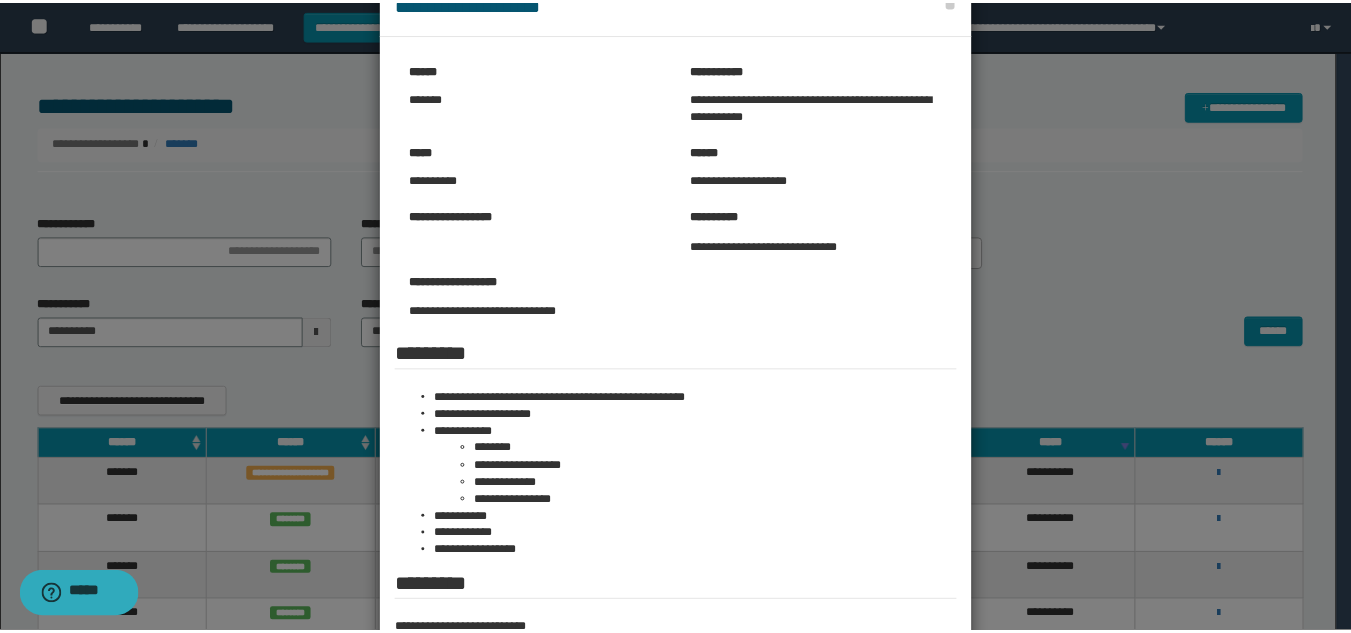 scroll, scrollTop: 0, scrollLeft: 0, axis: both 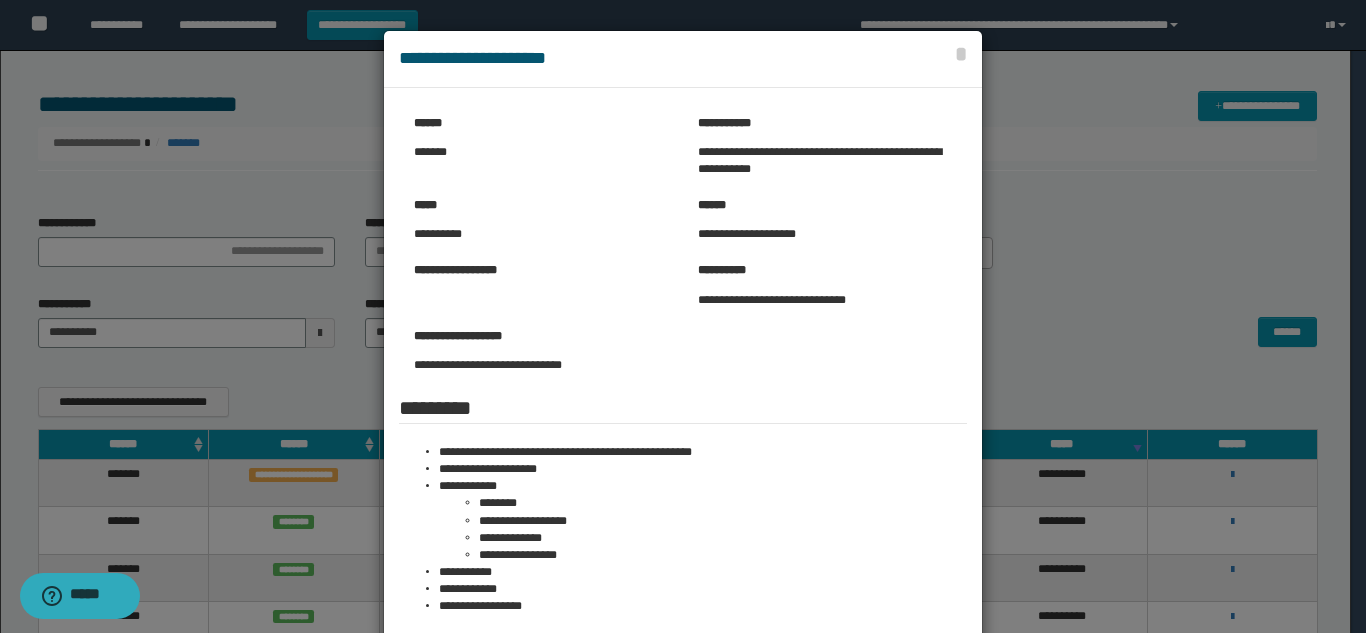 click at bounding box center [683, 435] 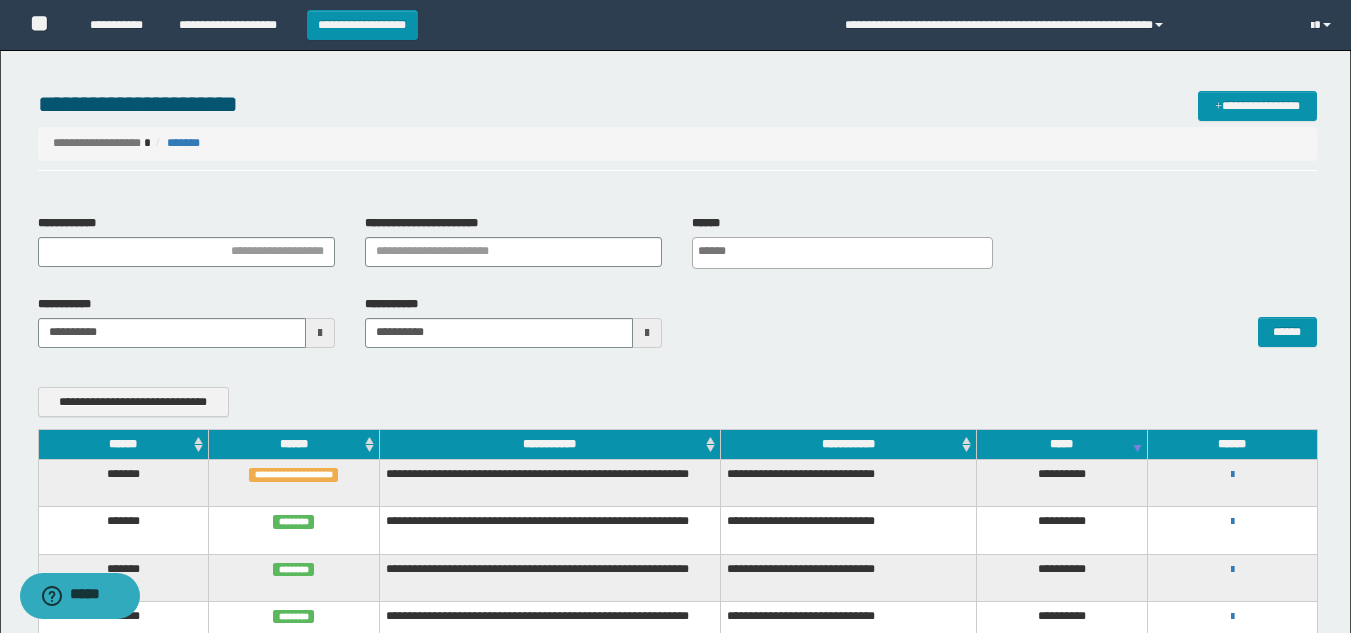click on "**********" at bounding box center (293, 474) 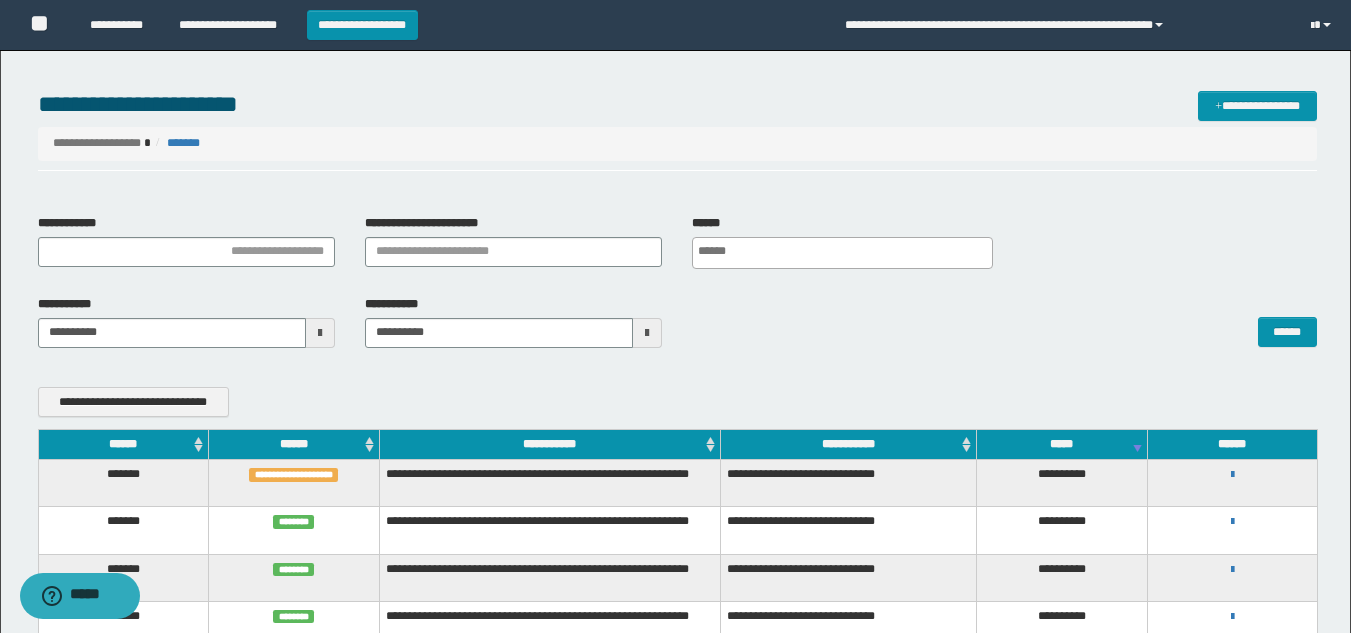 click on "**********" at bounding box center (293, 474) 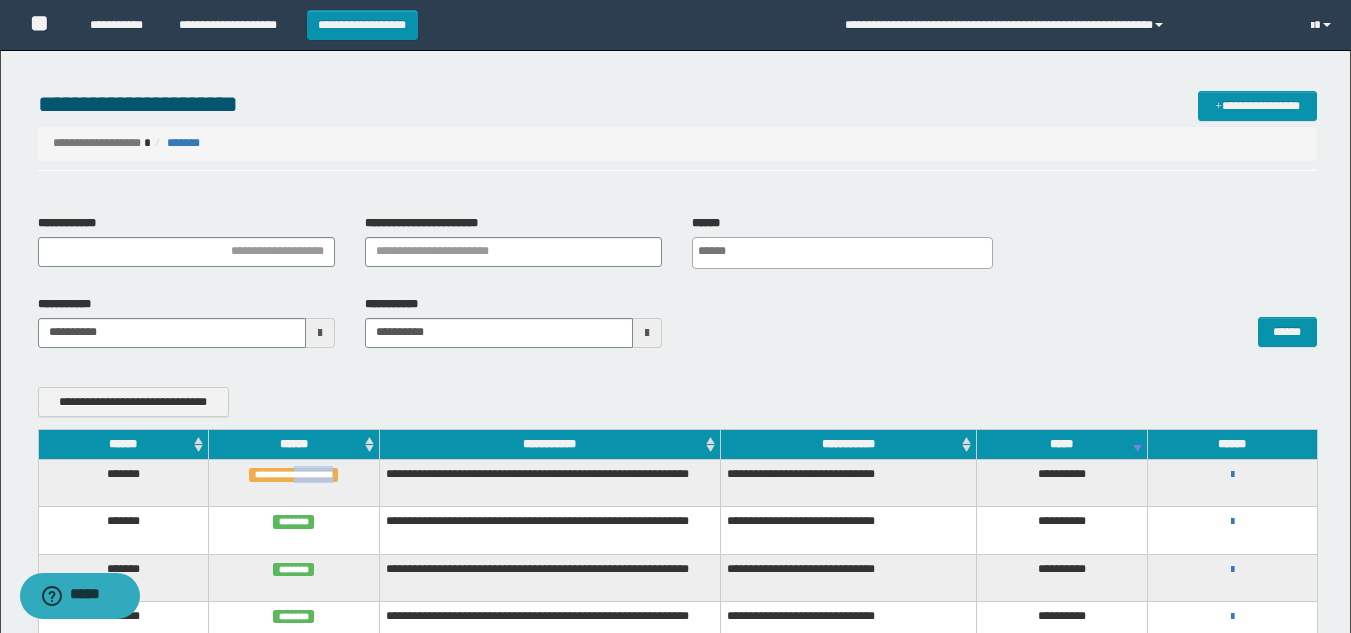 click on "**********" at bounding box center [293, 474] 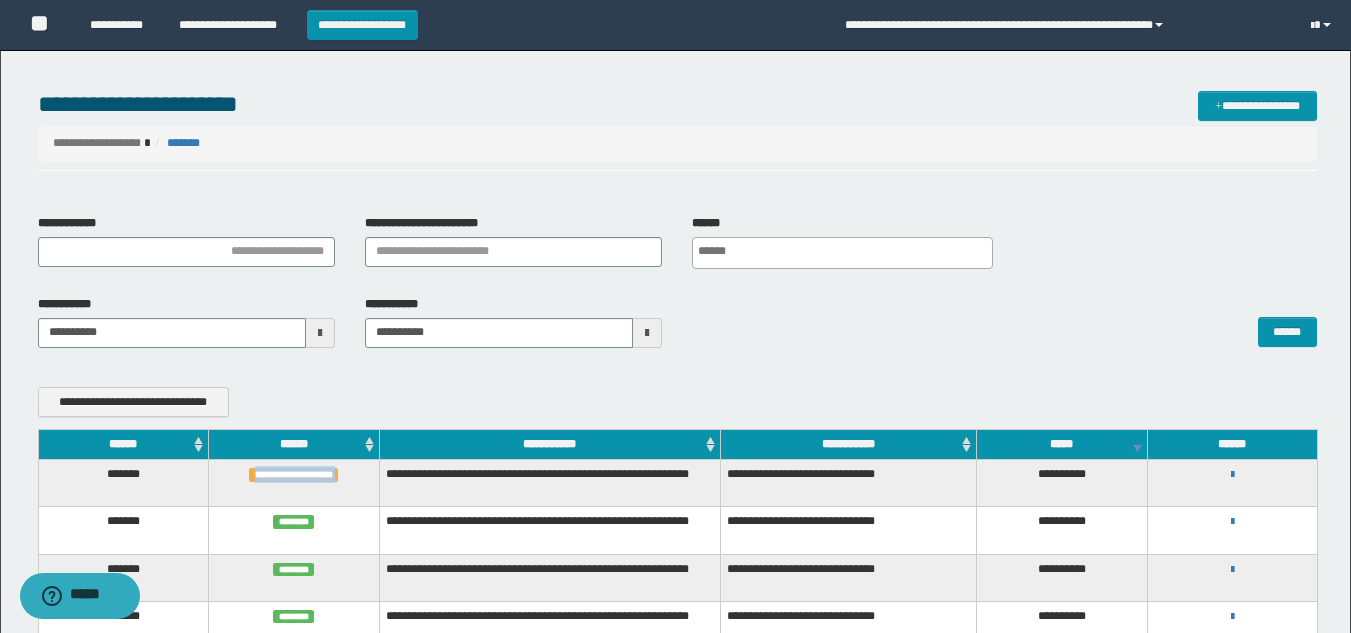 click on "**********" at bounding box center [293, 474] 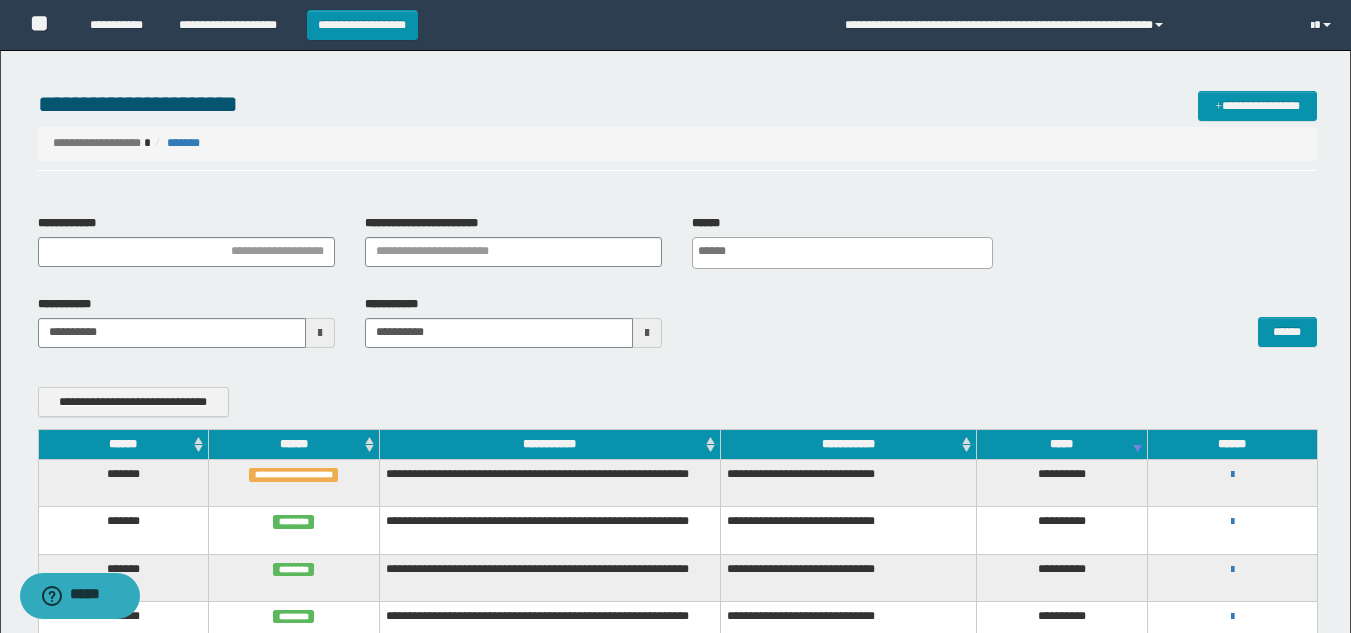 click on "**********" at bounding box center [550, 482] 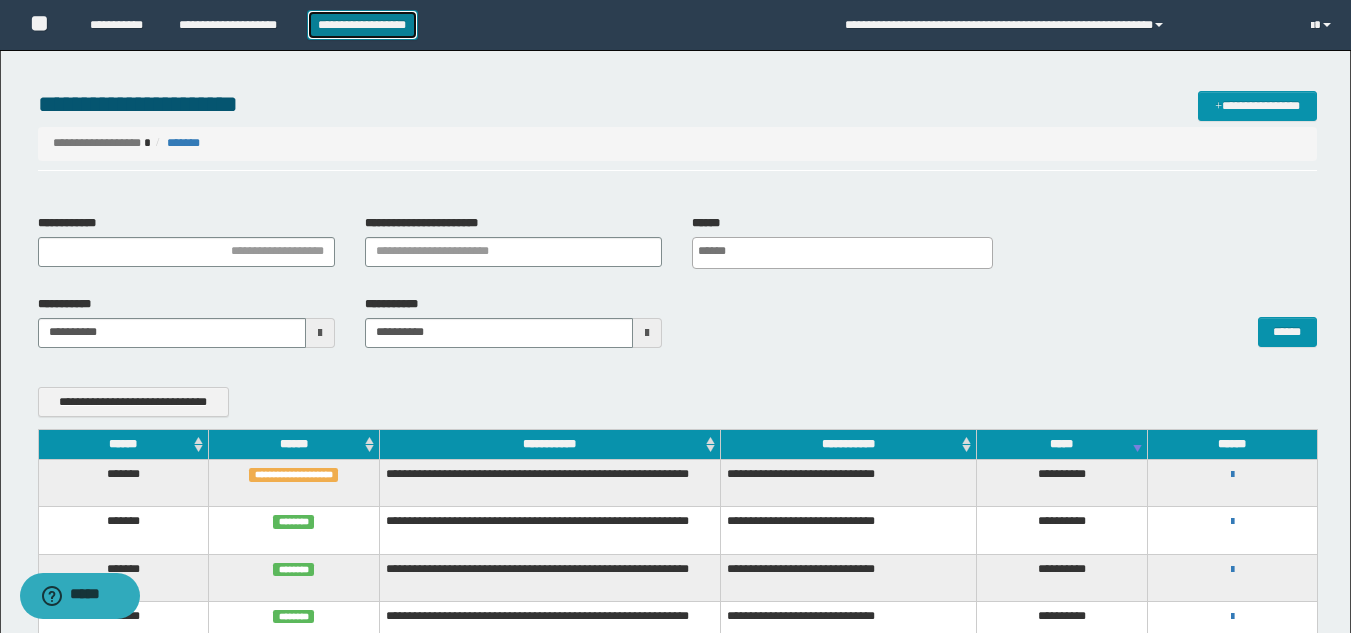 click on "**********" at bounding box center [362, 25] 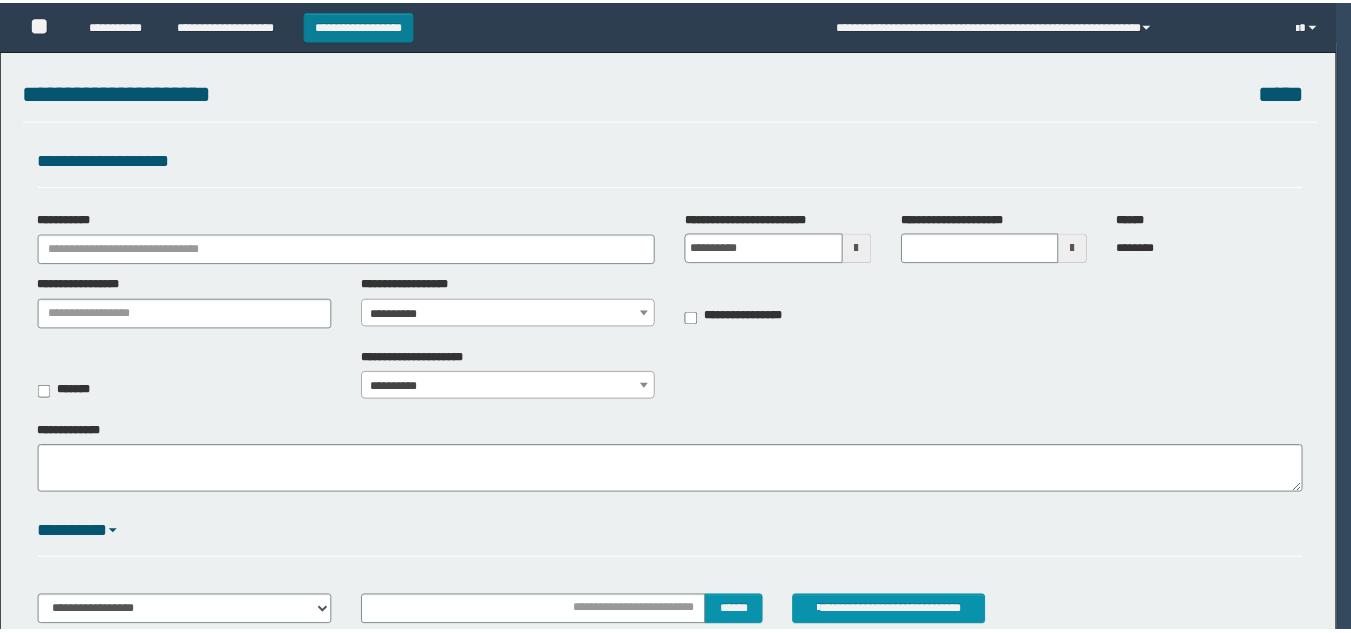 scroll, scrollTop: 0, scrollLeft: 0, axis: both 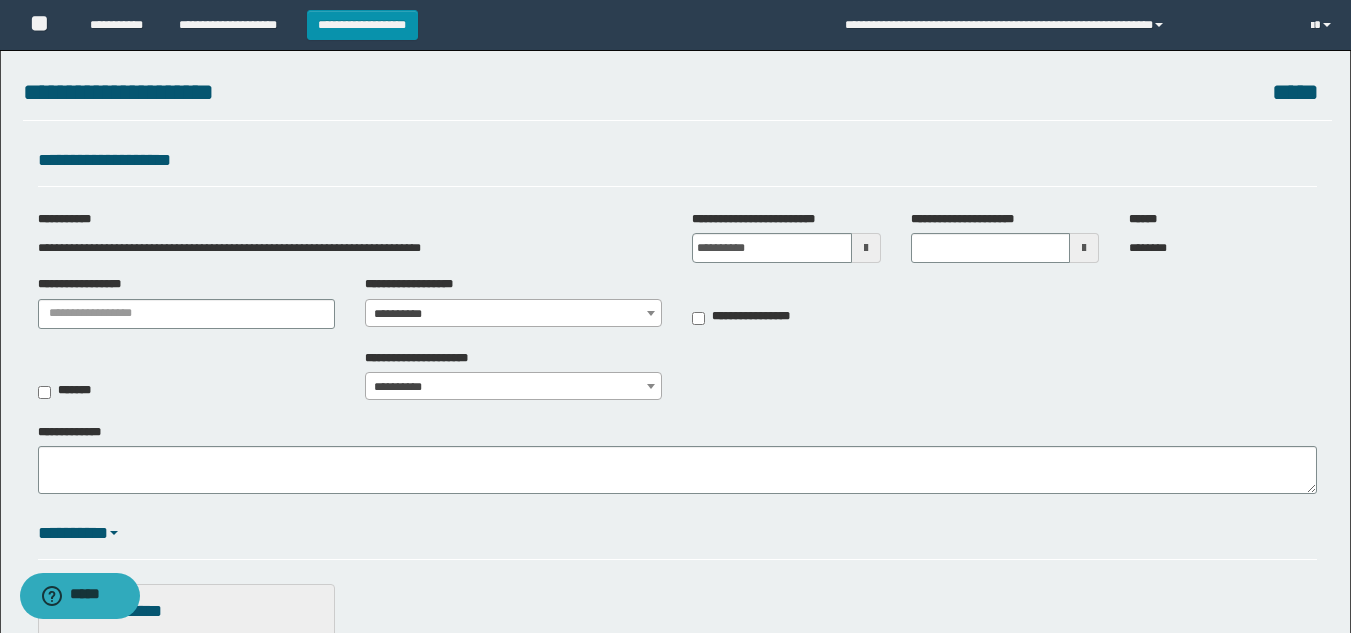 click on "**********" at bounding box center [513, 314] 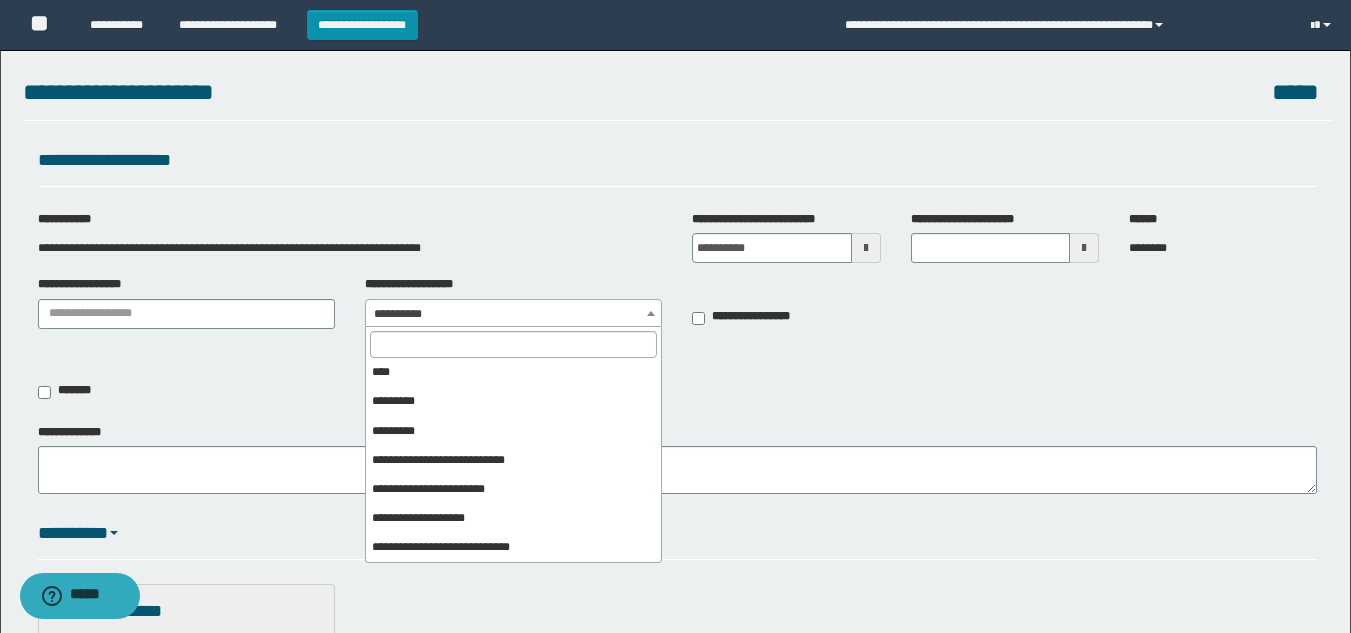 scroll, scrollTop: 600, scrollLeft: 0, axis: vertical 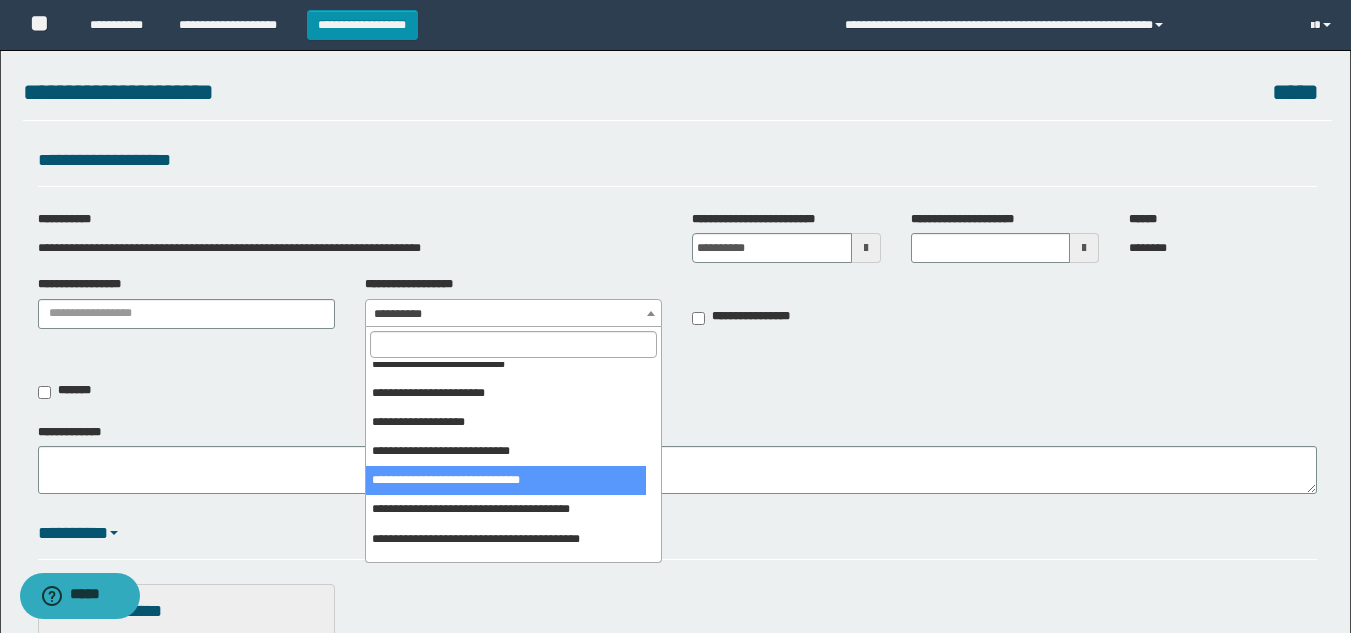select on "***" 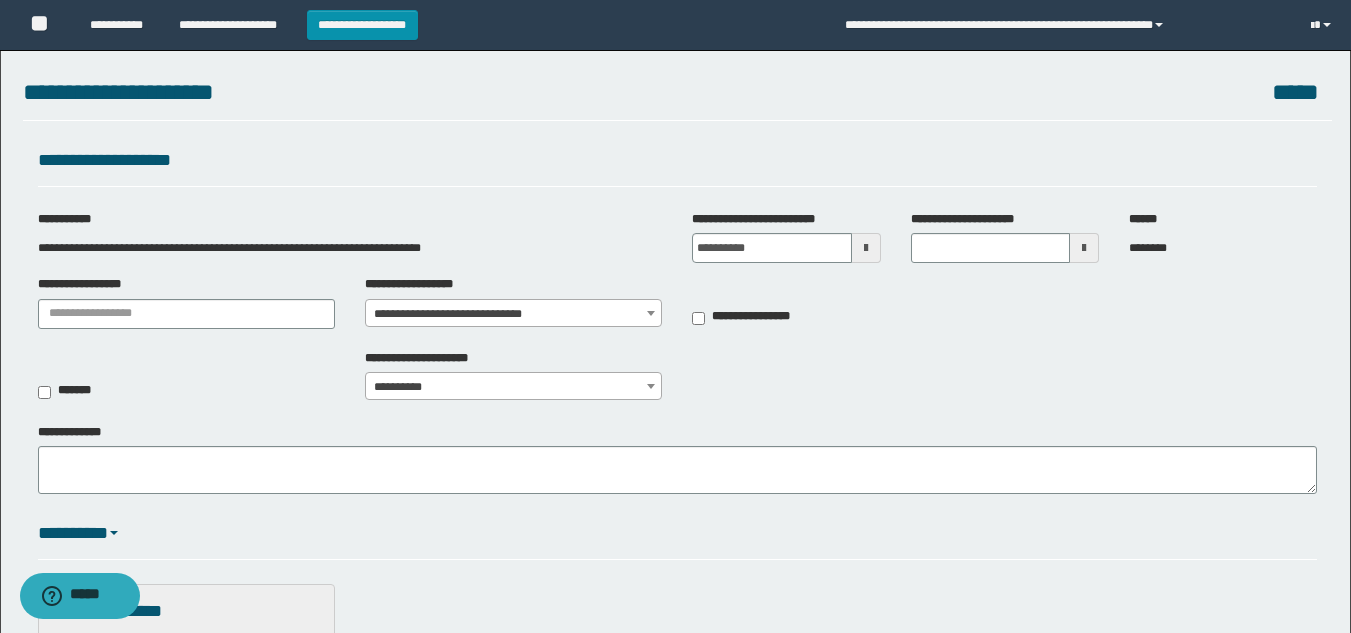 click at bounding box center [866, 248] 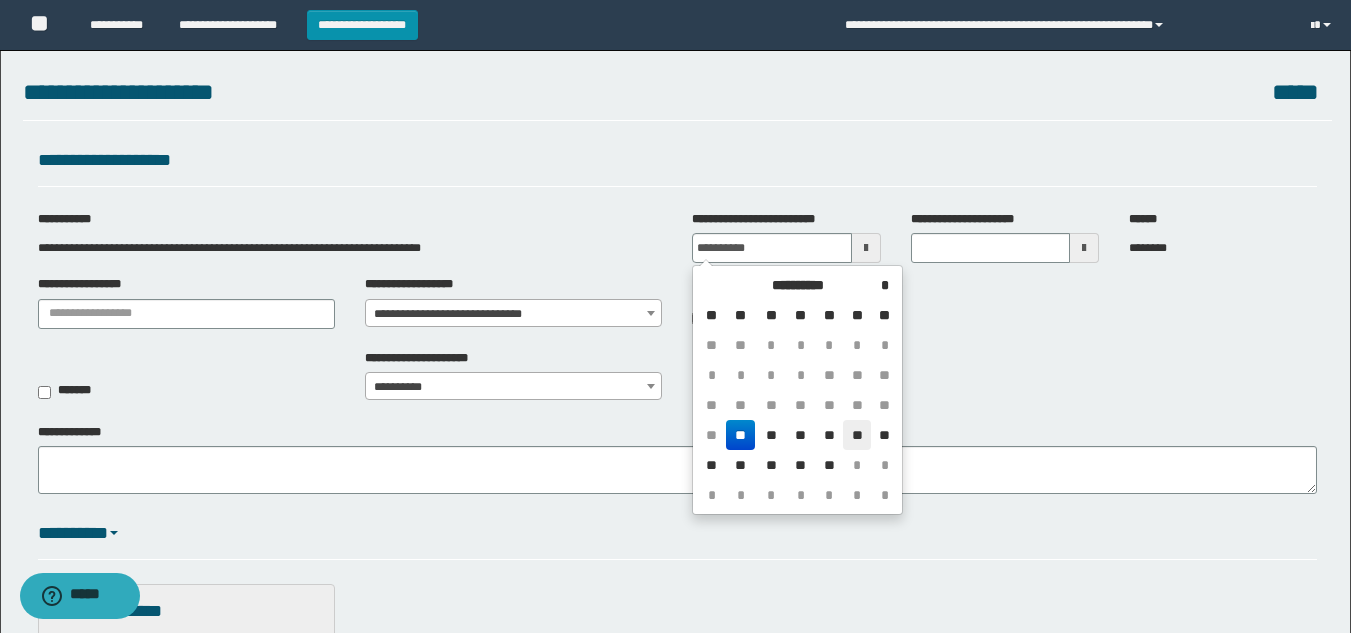click on "**" at bounding box center [857, 435] 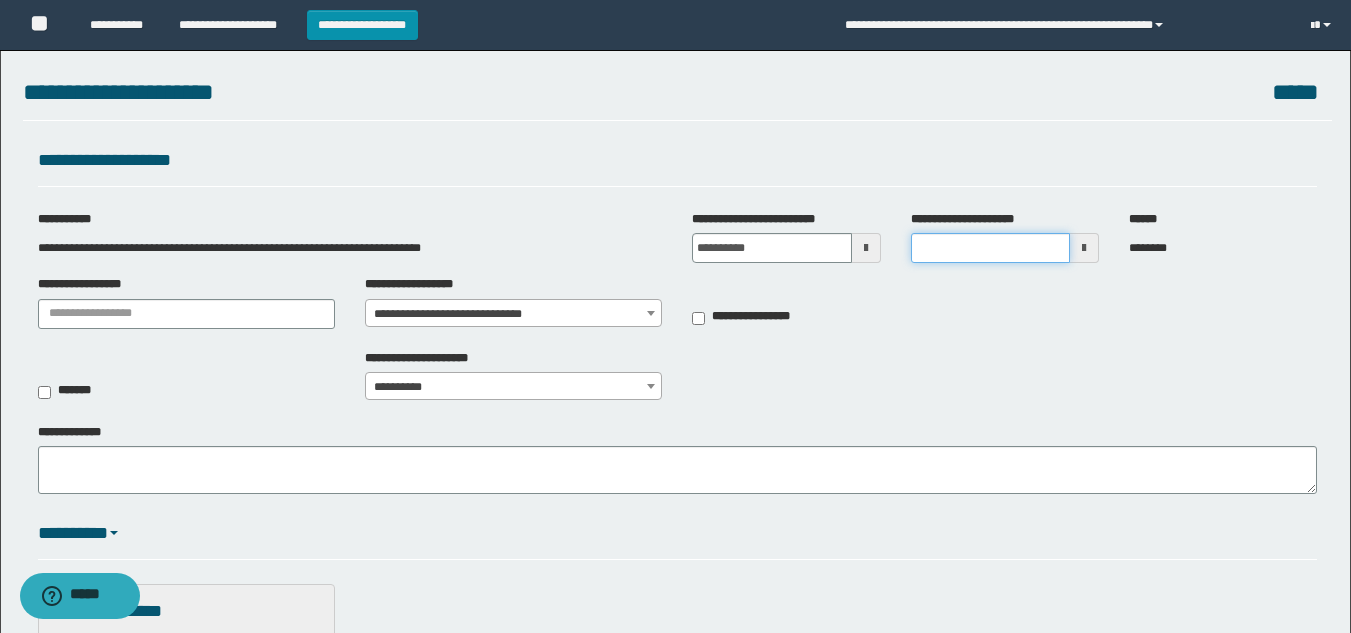 click on "**********" at bounding box center (990, 248) 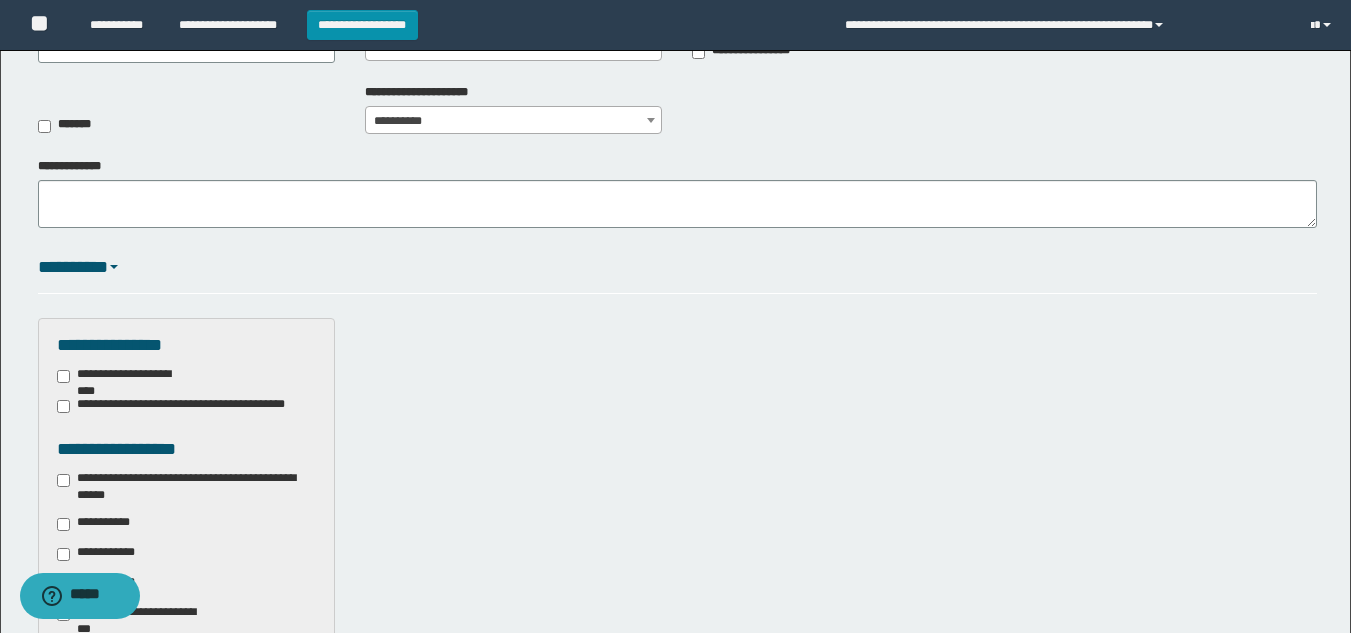 scroll, scrollTop: 500, scrollLeft: 0, axis: vertical 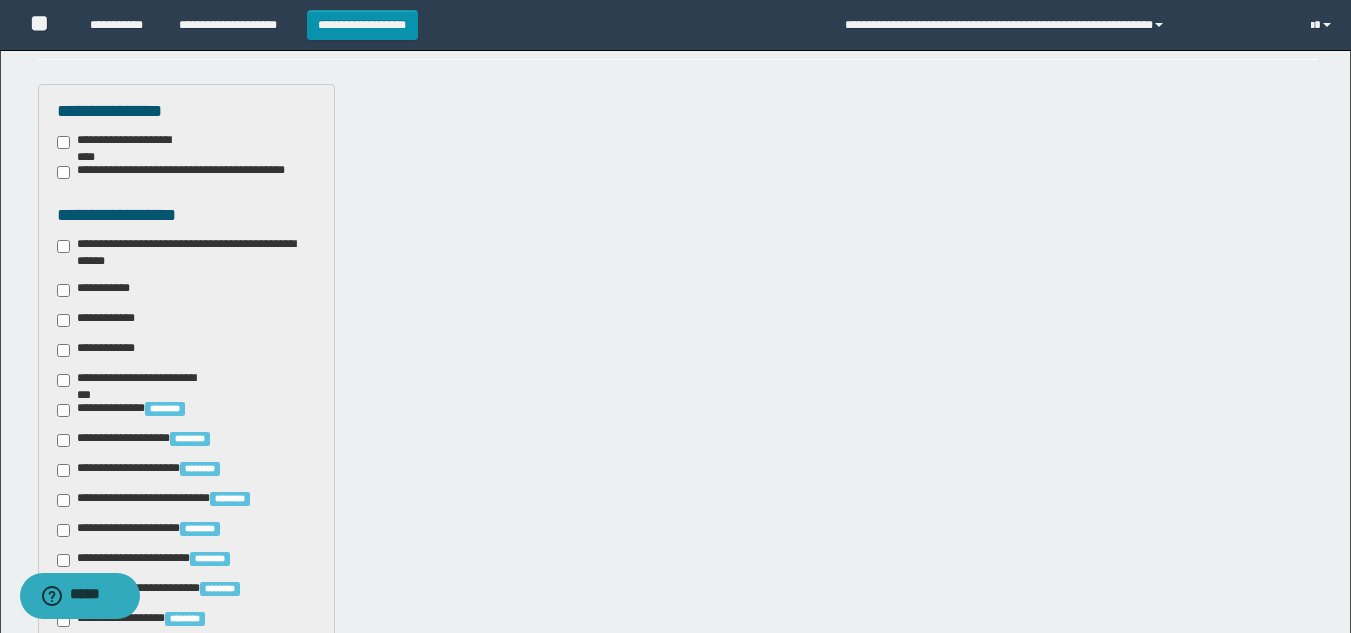 click on "**********" at bounding box center (186, 253) 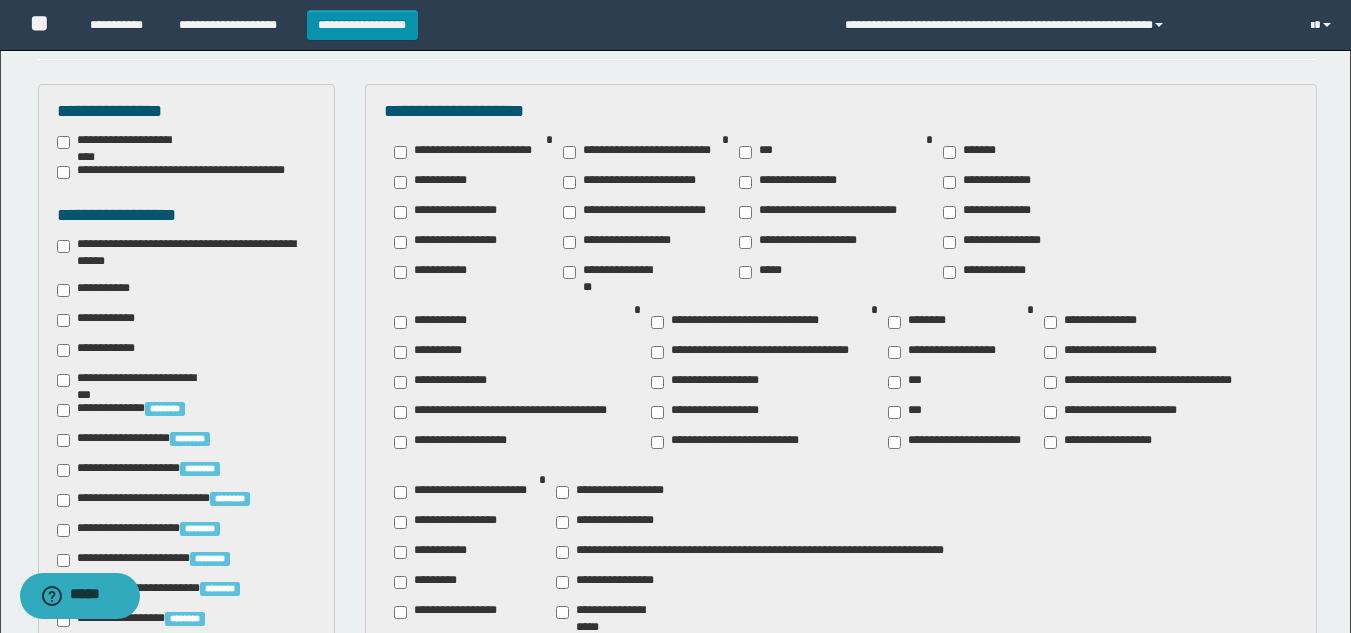 click on "**********" at bounding box center (993, 242) 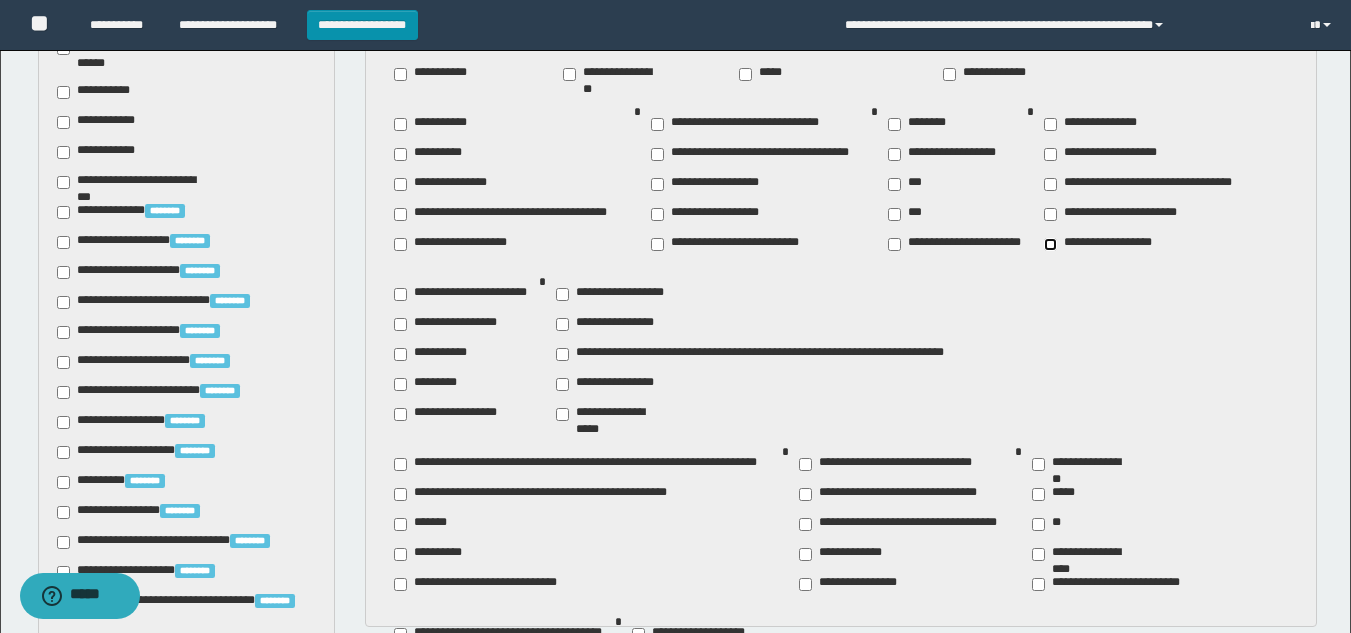 scroll, scrollTop: 700, scrollLeft: 0, axis: vertical 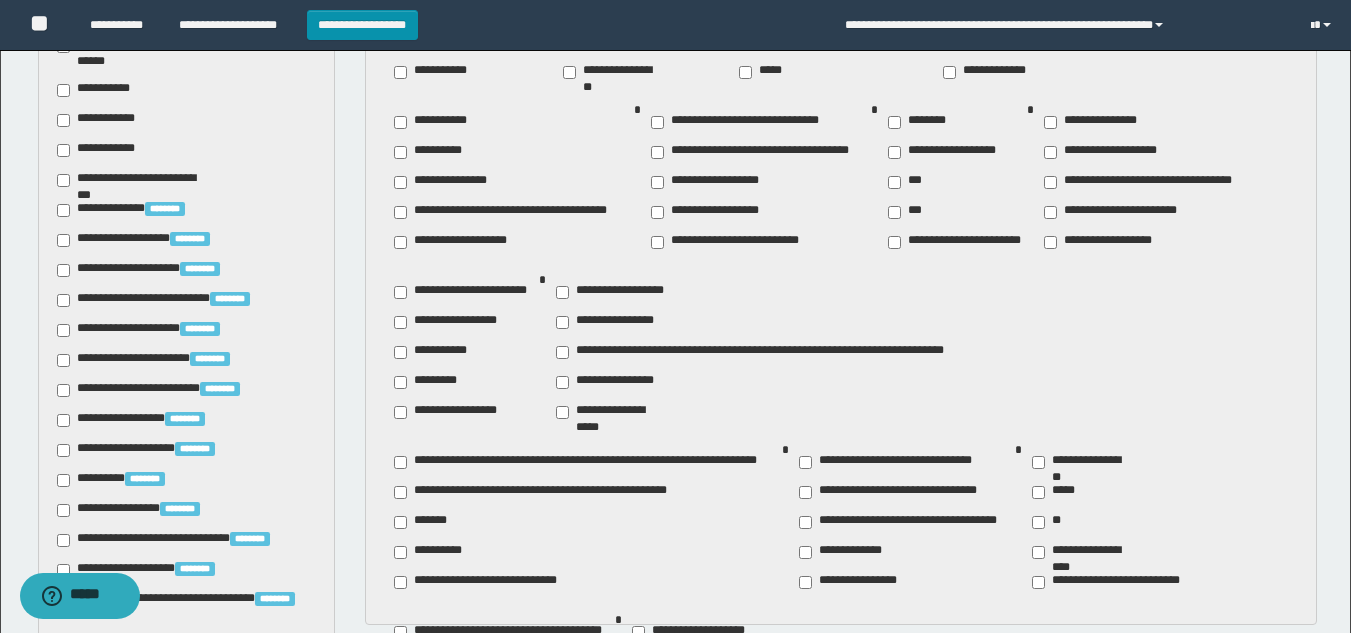 click on "**********" at bounding box center (436, 662) 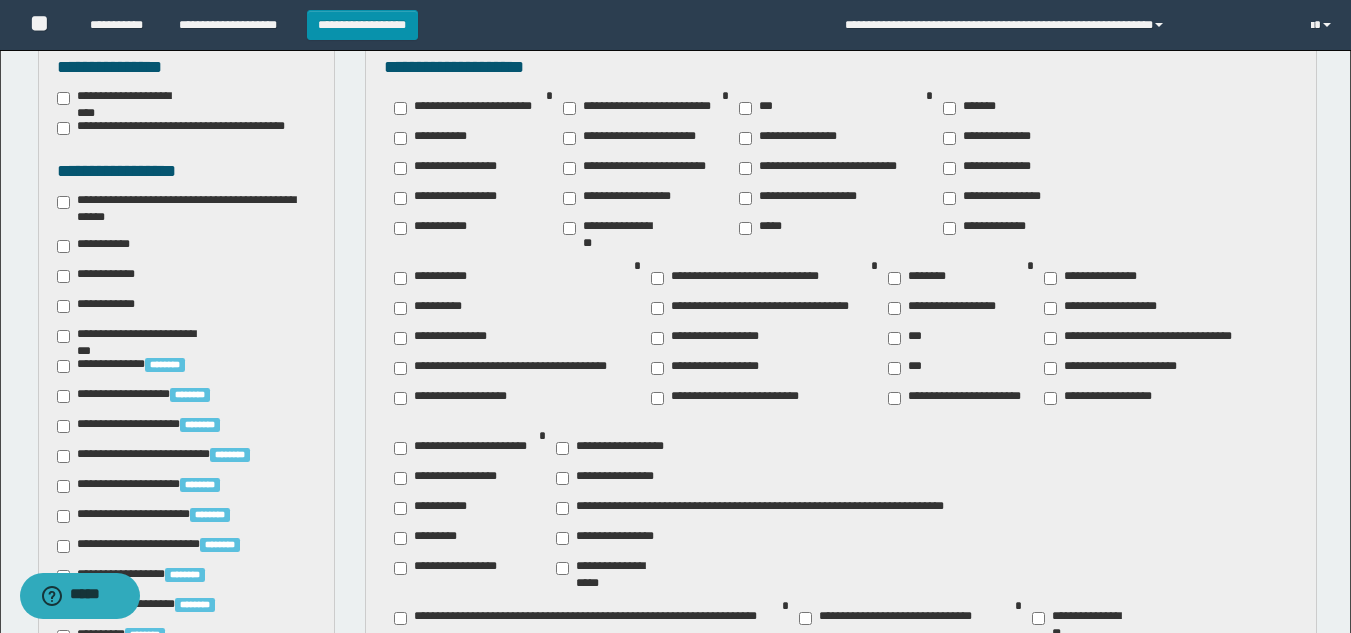 scroll, scrollTop: 600, scrollLeft: 0, axis: vertical 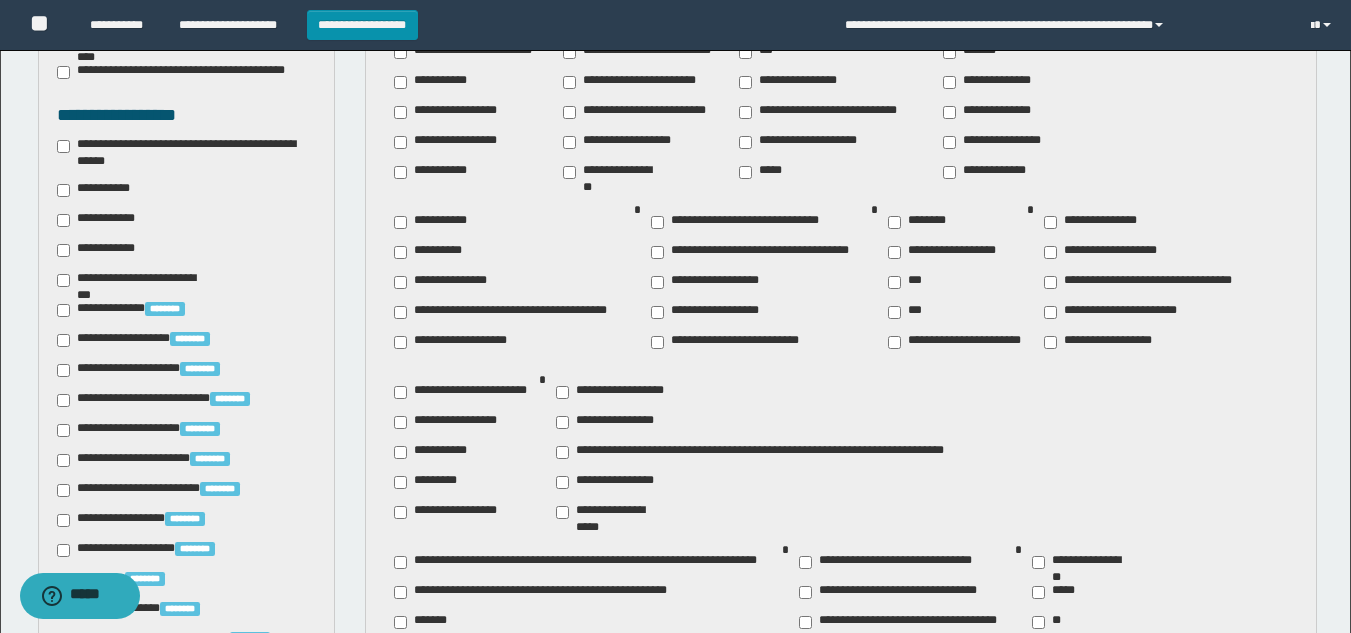 click on "********" at bounding box center (921, 222) 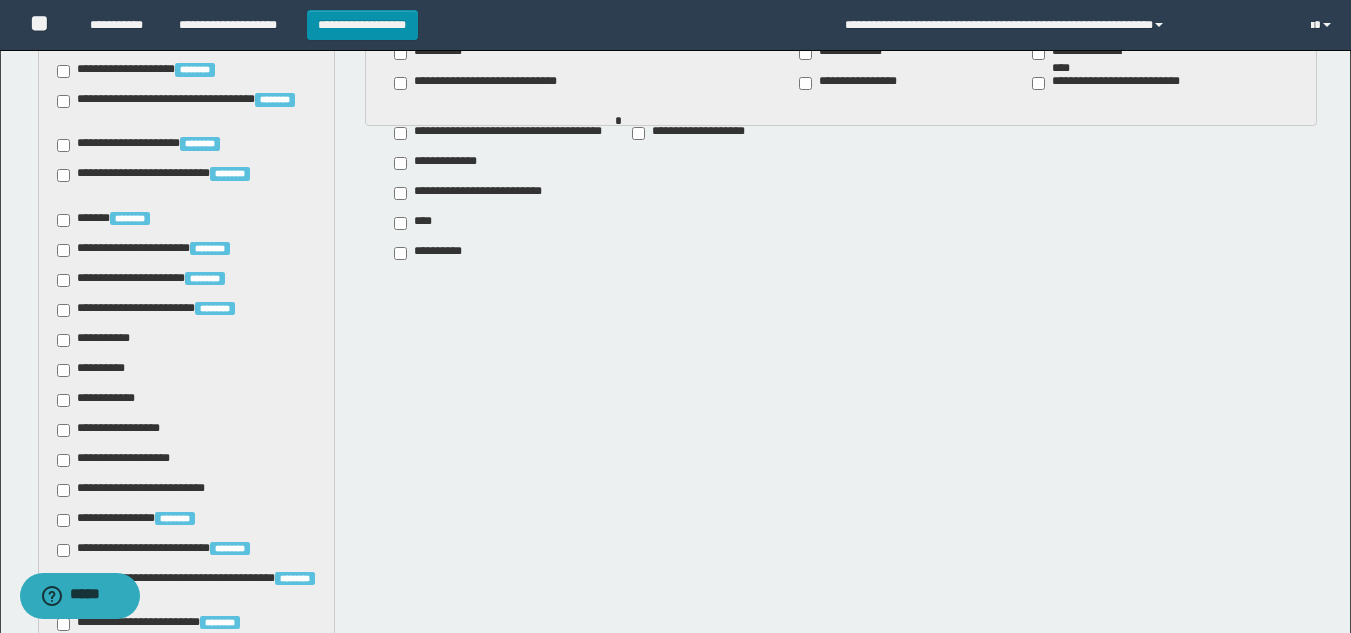 scroll, scrollTop: 1200, scrollLeft: 0, axis: vertical 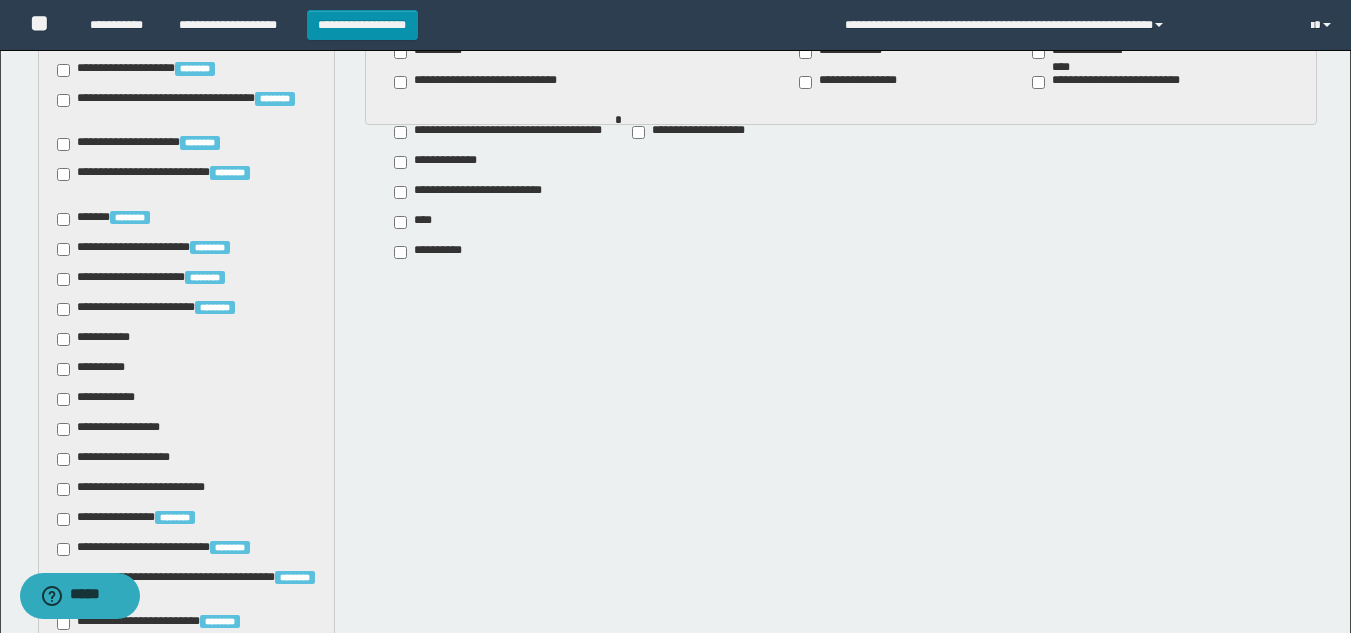 click on "**********" at bounding box center (97, 339) 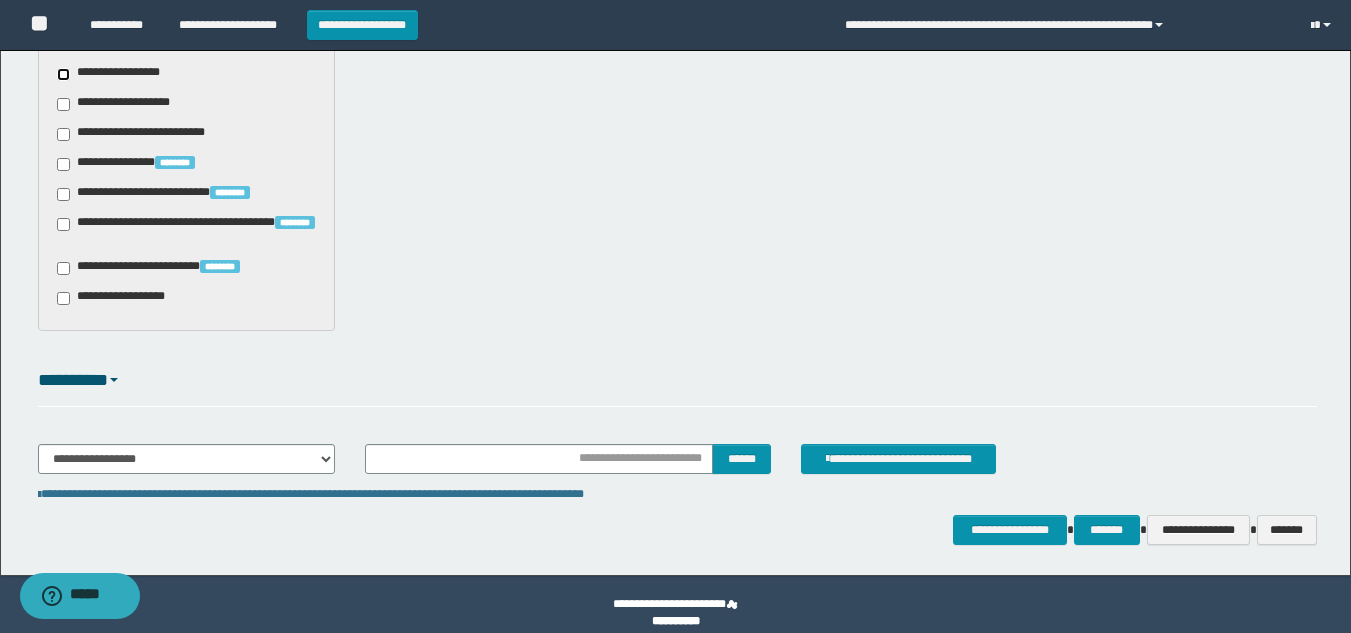 scroll, scrollTop: 1573, scrollLeft: 0, axis: vertical 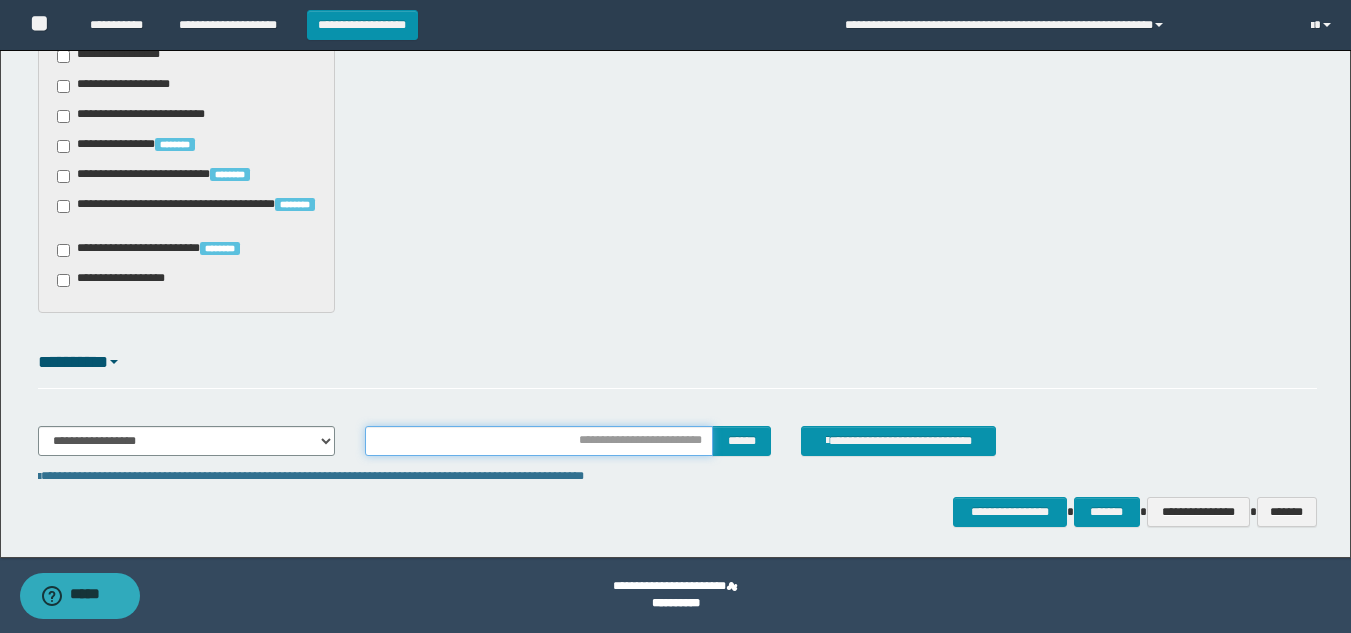 click at bounding box center (539, 441) 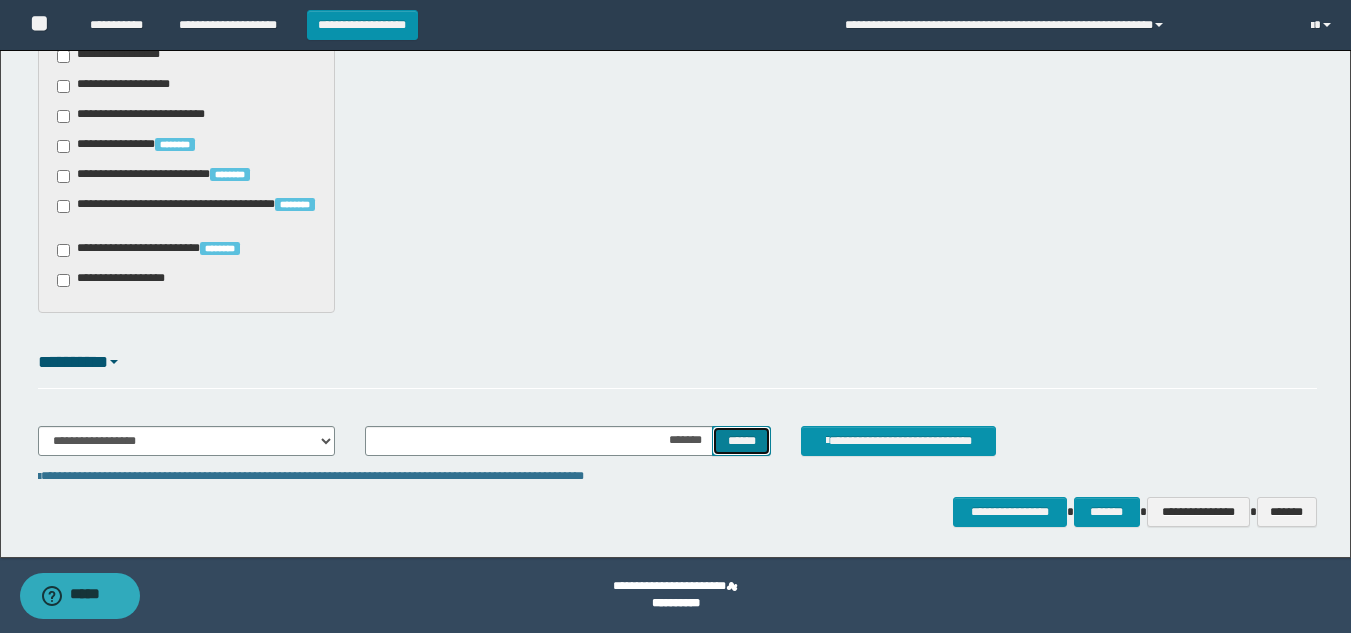click on "******" at bounding box center (741, 441) 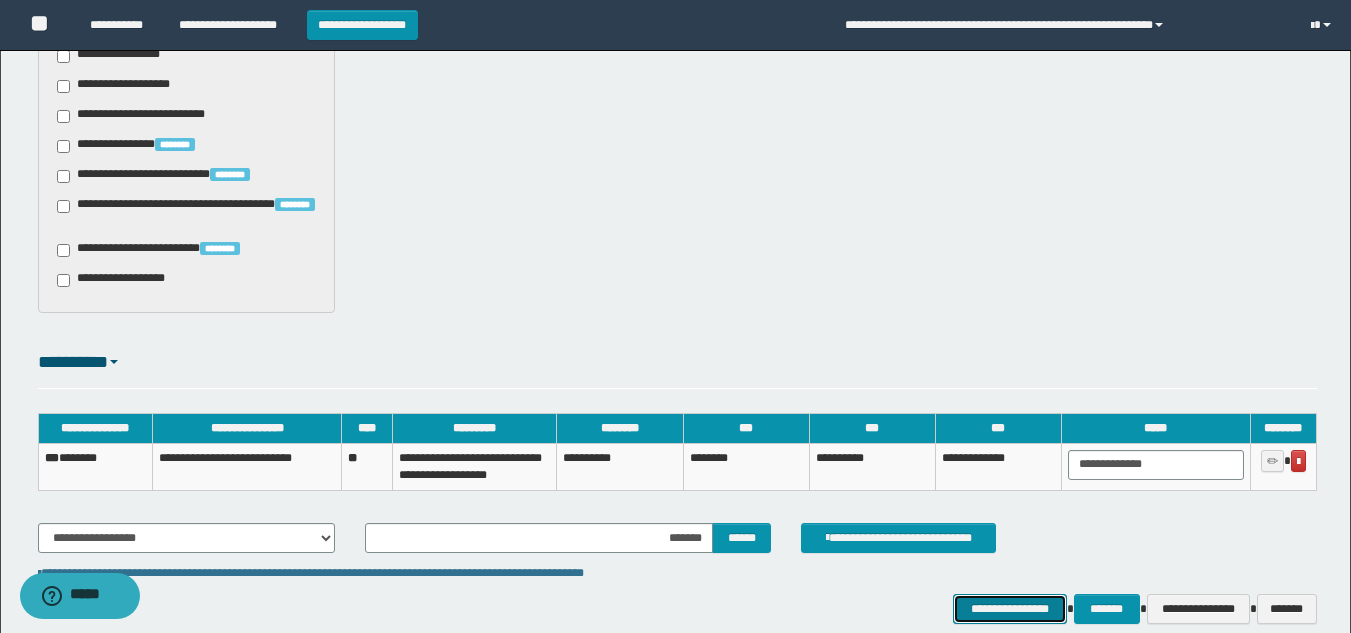 click on "**********" at bounding box center (1009, 609) 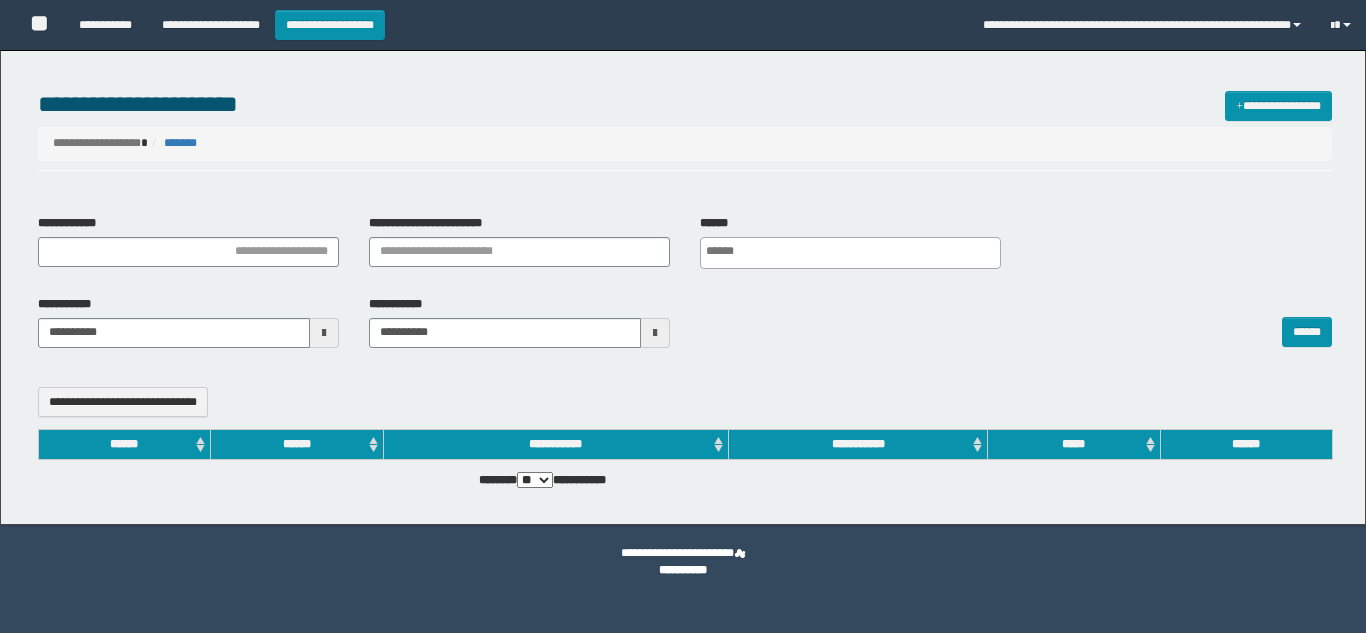 select 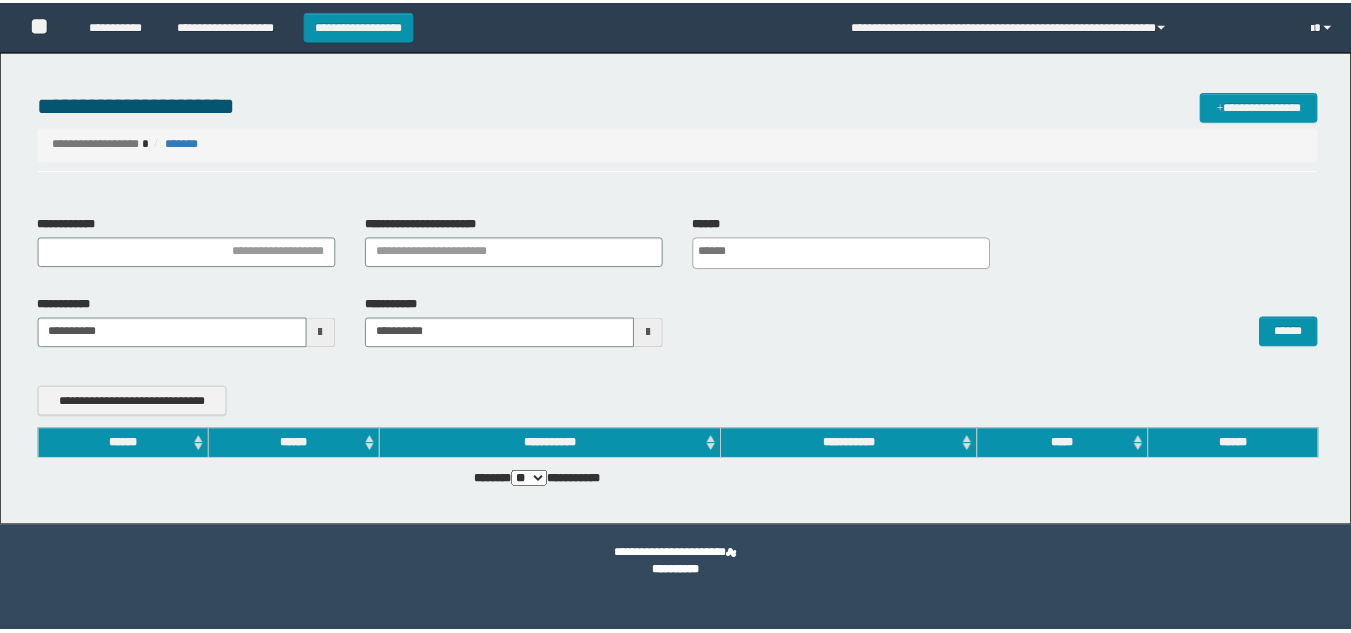 scroll, scrollTop: 0, scrollLeft: 0, axis: both 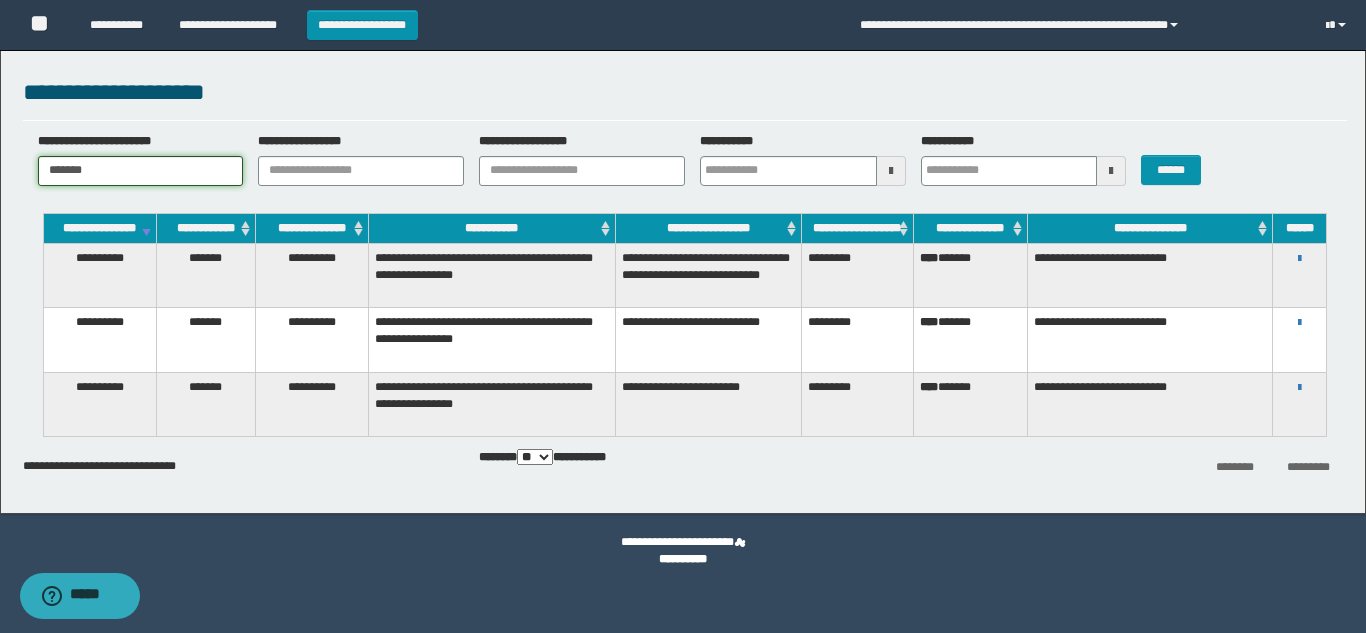 drag, startPoint x: 153, startPoint y: 170, endPoint x: 120, endPoint y: 139, distance: 45.276924 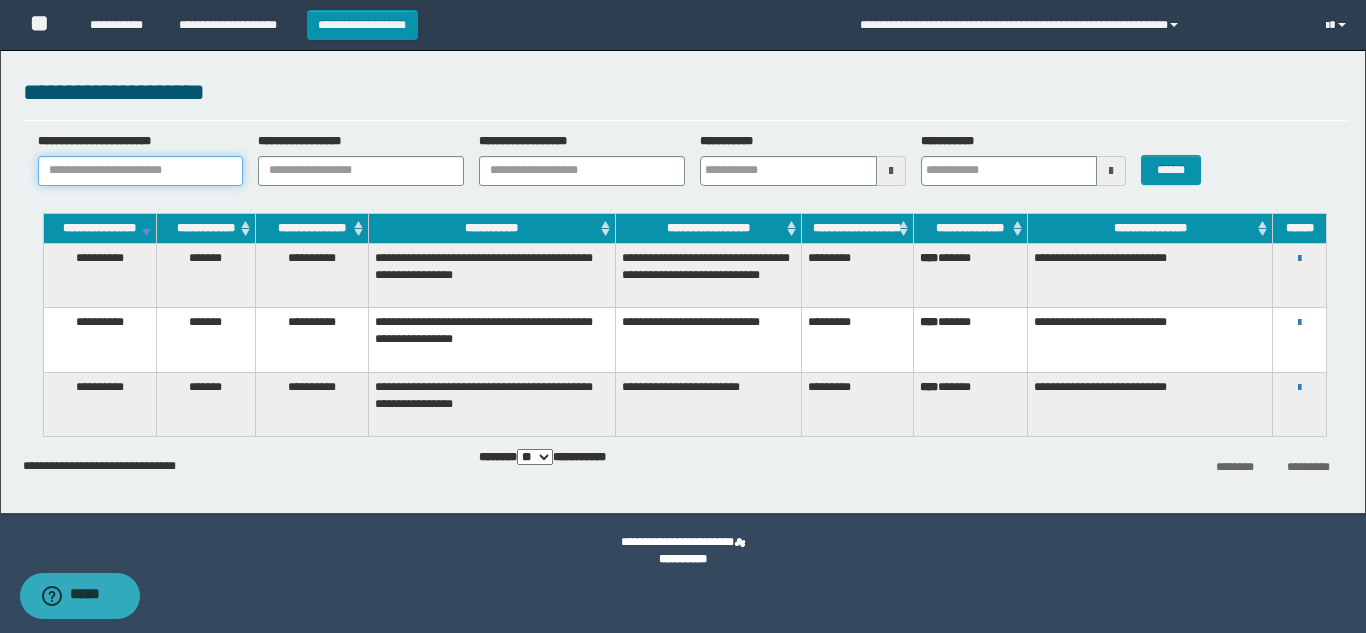 paste on "**********" 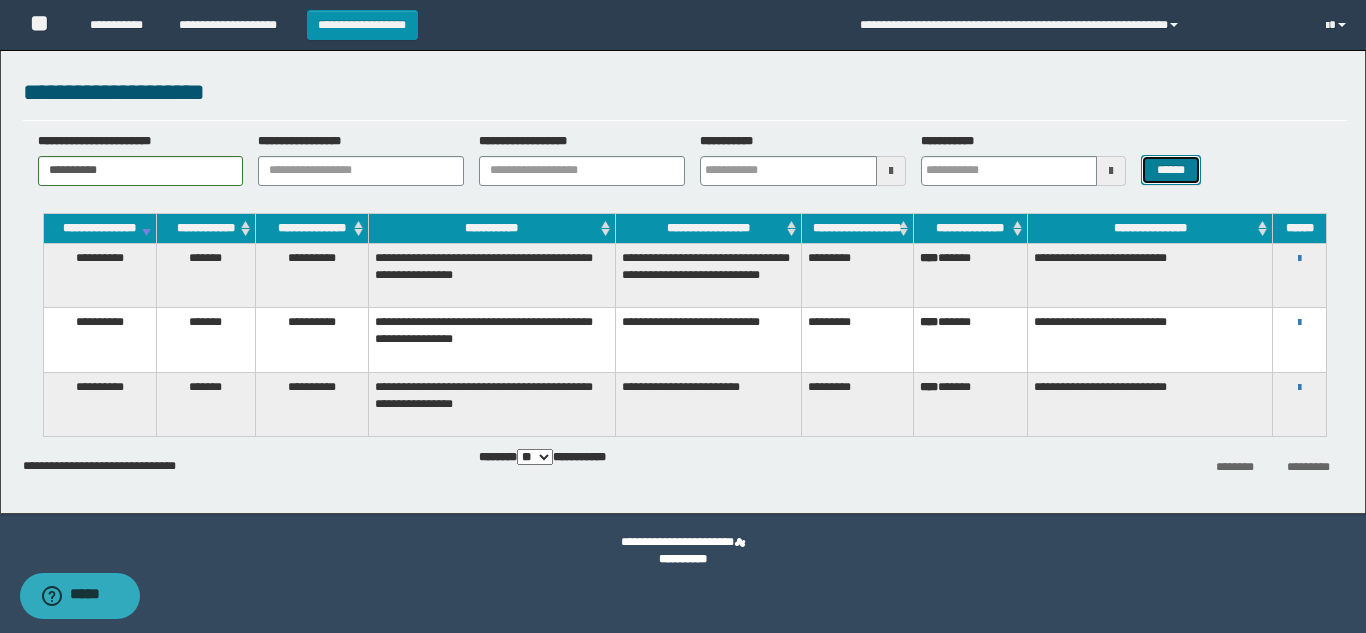 click on "******" at bounding box center [1170, 170] 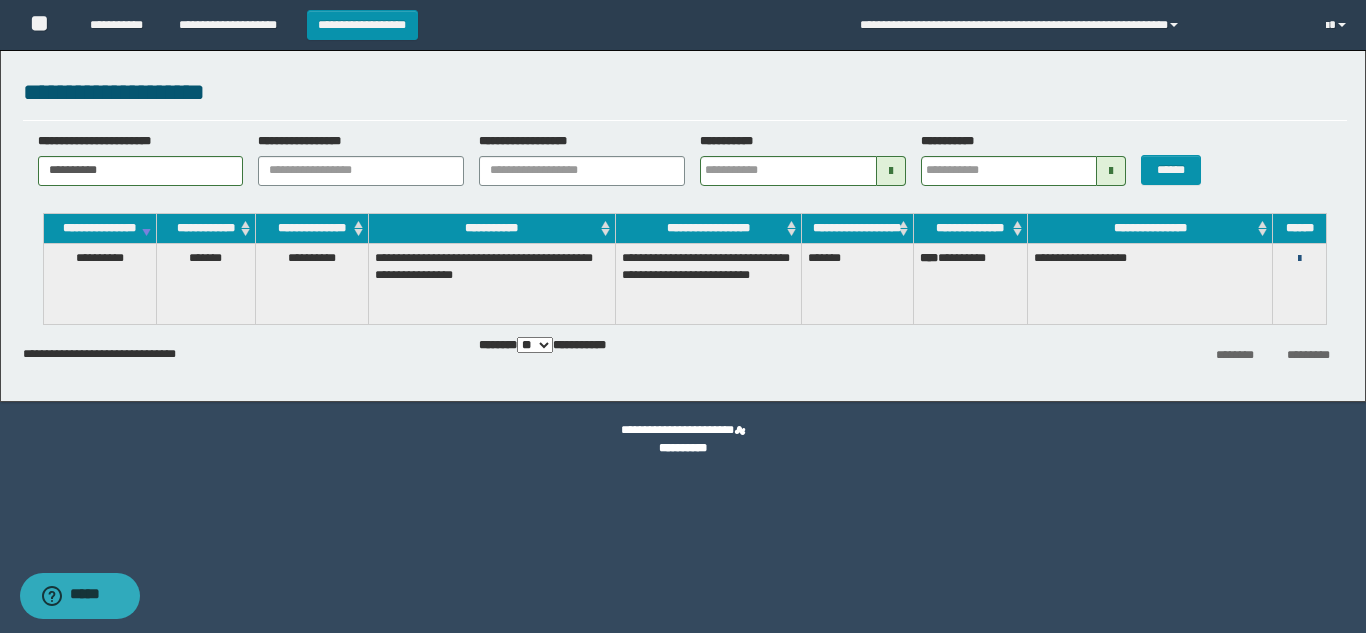 click at bounding box center [1299, 259] 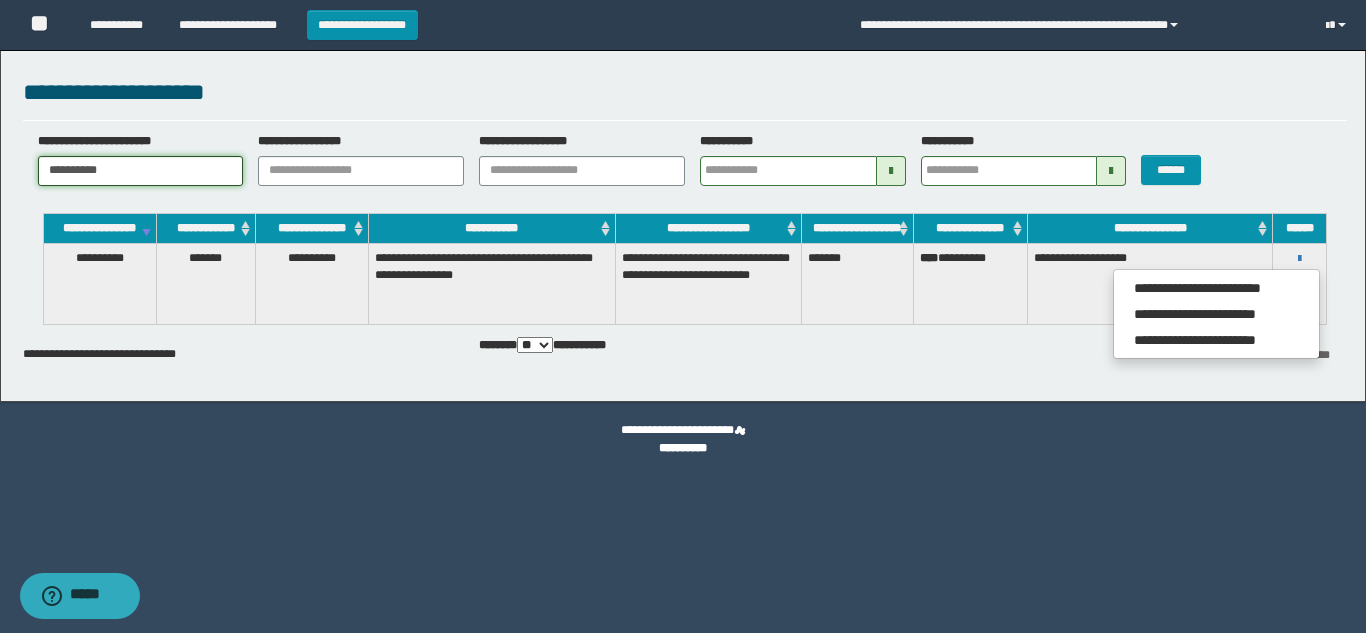 drag, startPoint x: 156, startPoint y: 161, endPoint x: 138, endPoint y: 169, distance: 19.697716 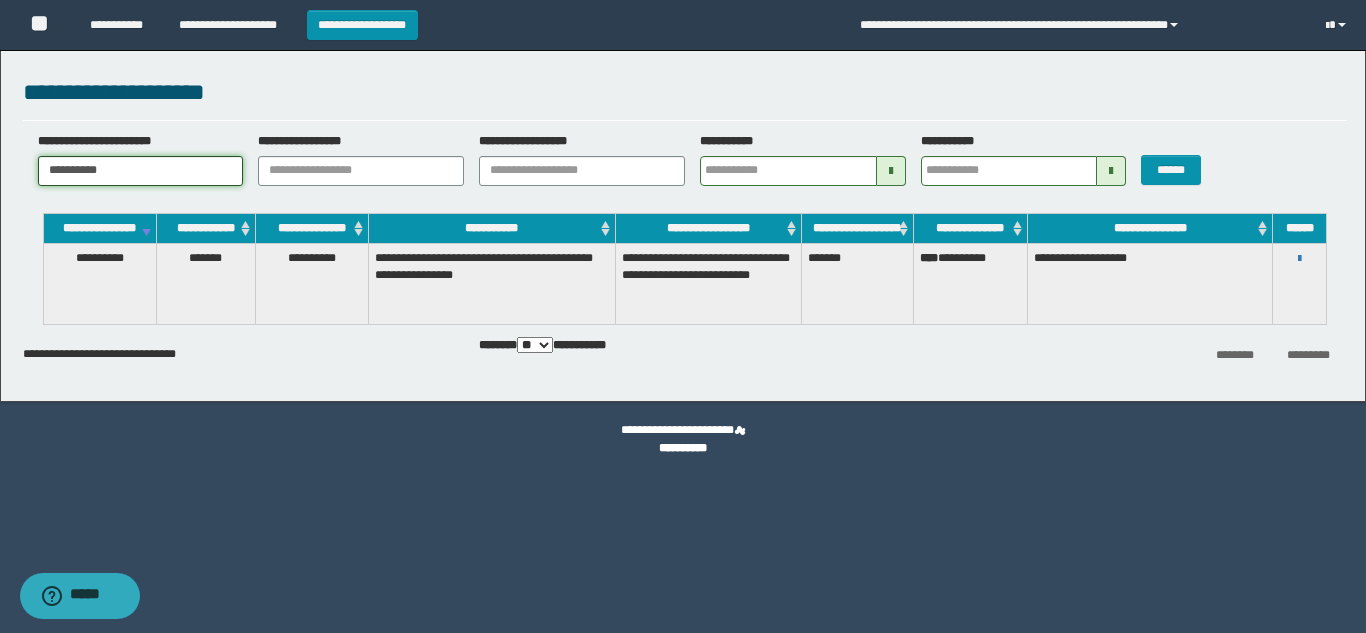 drag, startPoint x: 140, startPoint y: 171, endPoint x: 0, endPoint y: 171, distance: 140 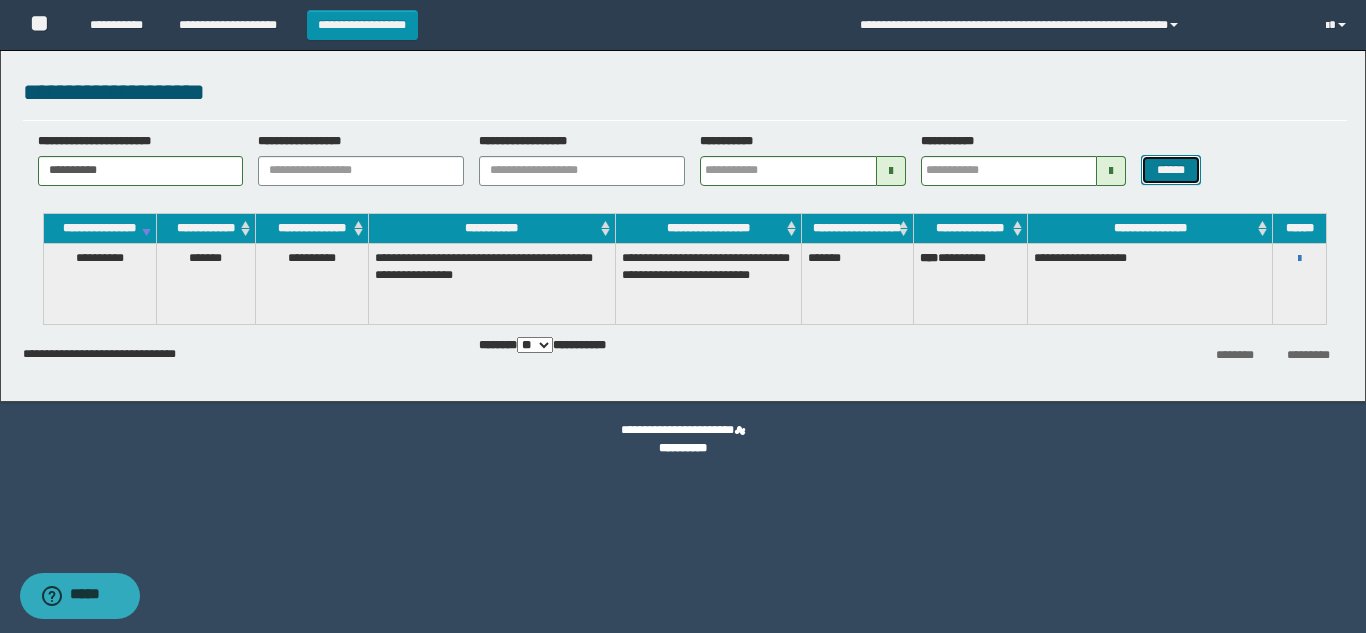 click on "******" at bounding box center [1170, 170] 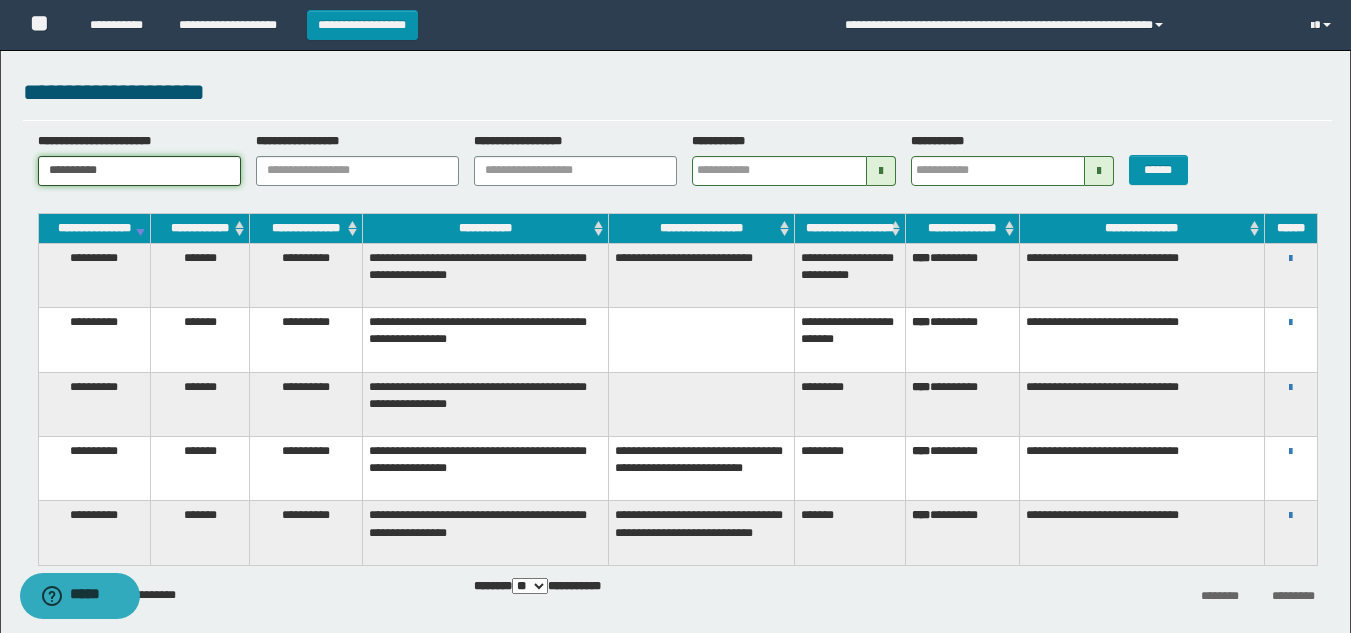 drag, startPoint x: 196, startPoint y: 162, endPoint x: 0, endPoint y: 165, distance: 196.02296 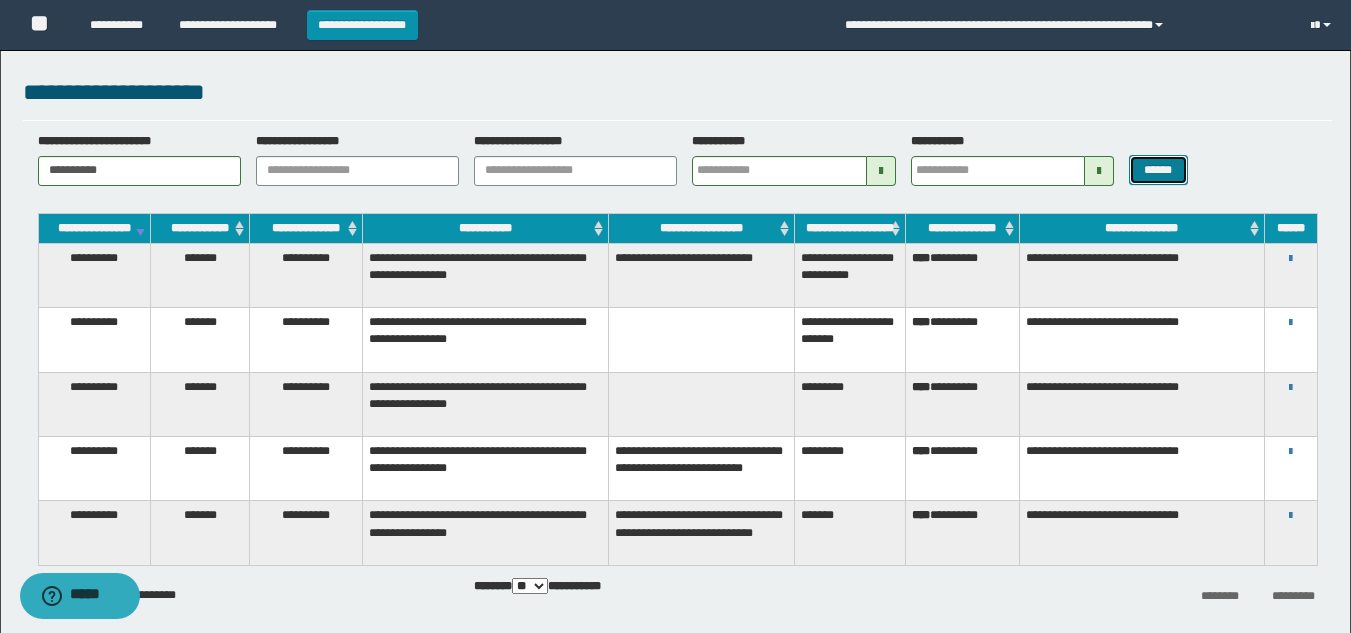 click on "******" at bounding box center (1158, 170) 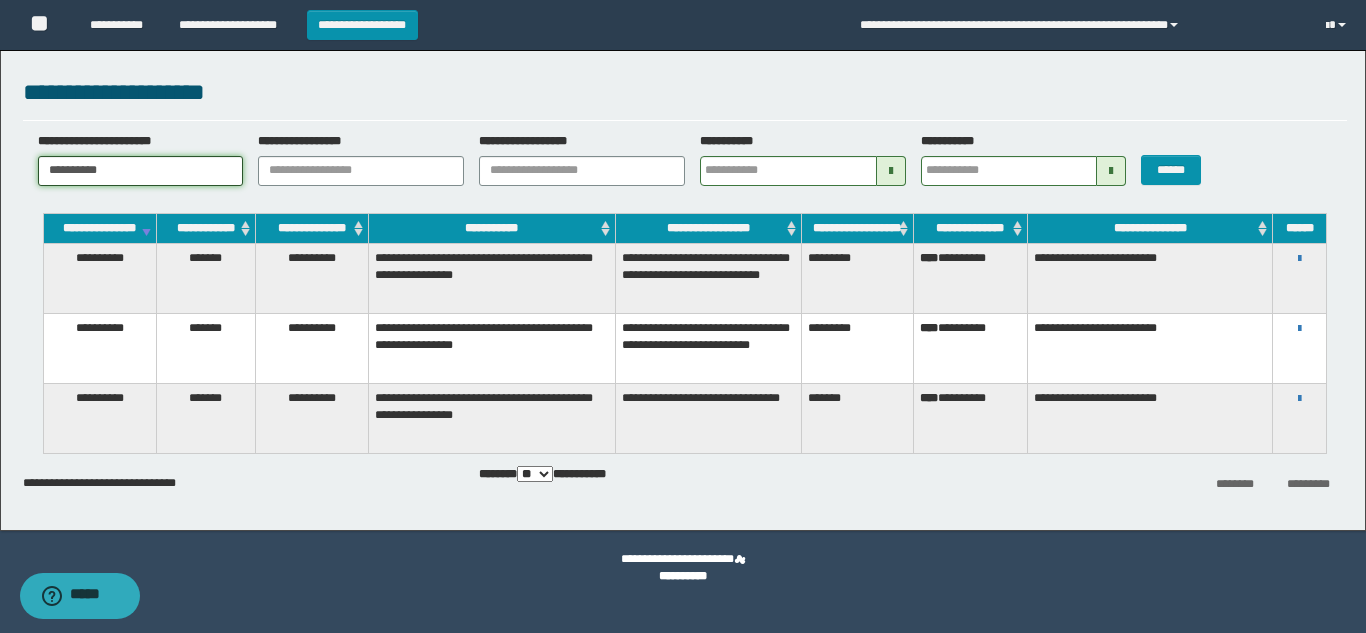 drag, startPoint x: 83, startPoint y: 176, endPoint x: 0, endPoint y: 170, distance: 83.21658 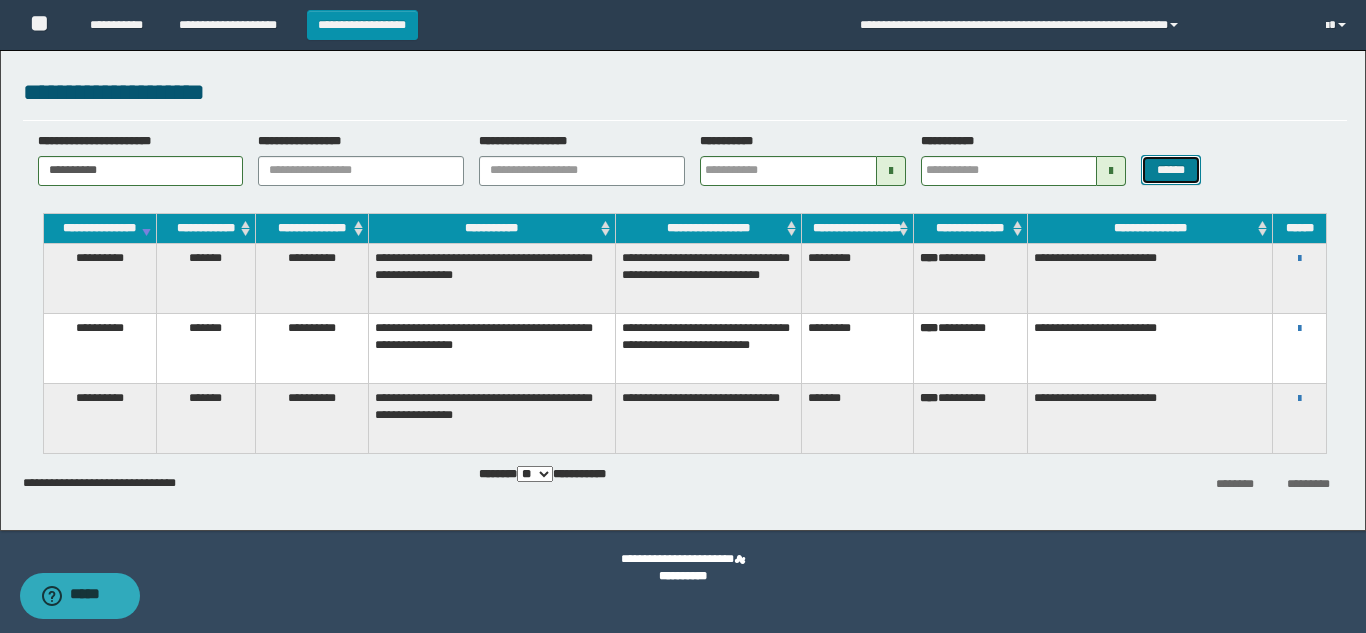click on "******" at bounding box center [1170, 170] 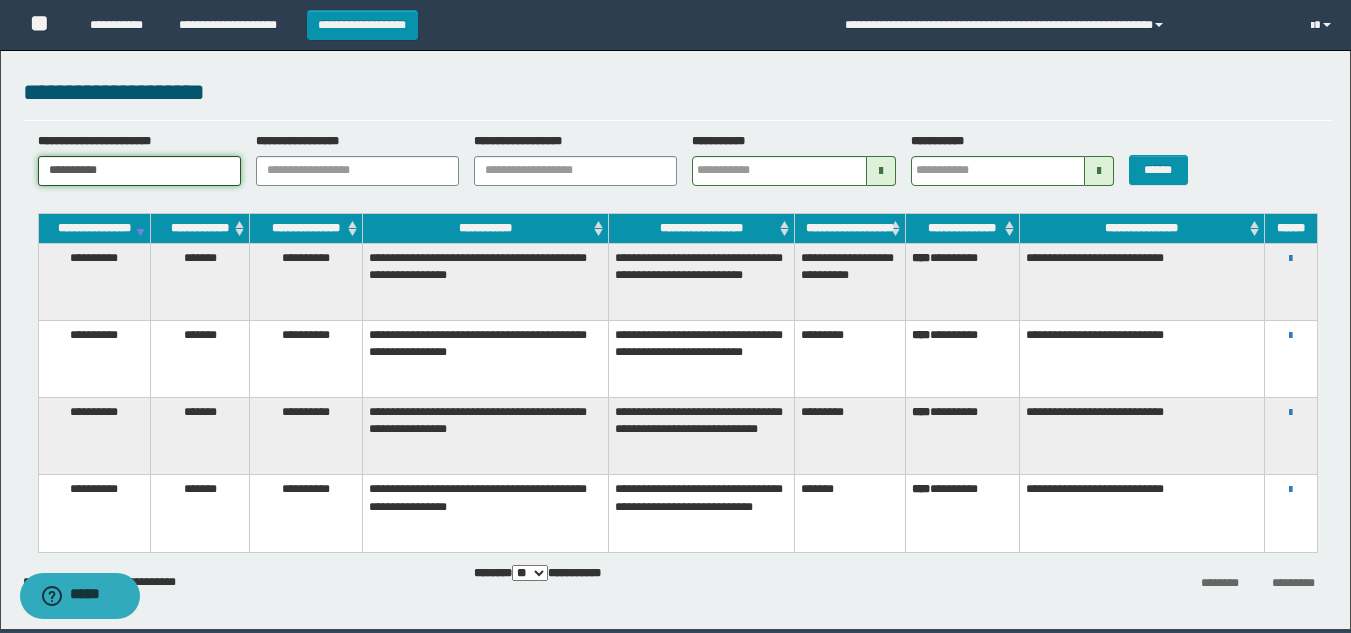drag, startPoint x: 141, startPoint y: 178, endPoint x: 0, endPoint y: 178, distance: 141 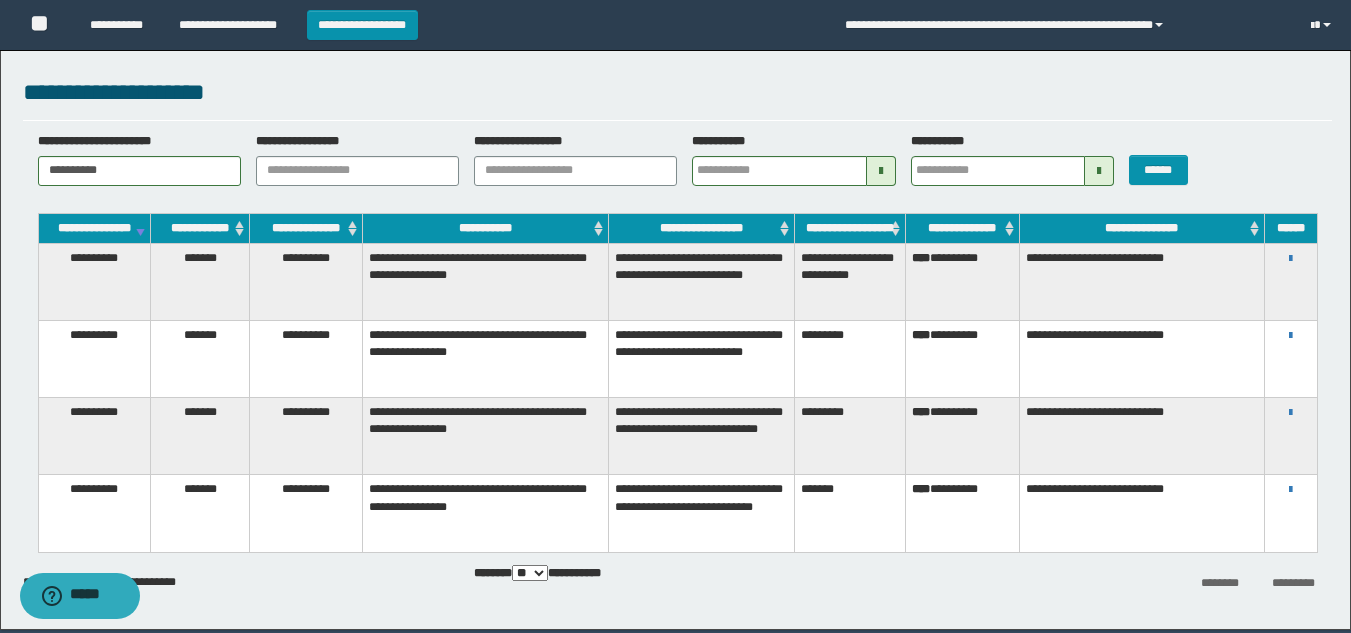 click on "******" at bounding box center (1168, 159) 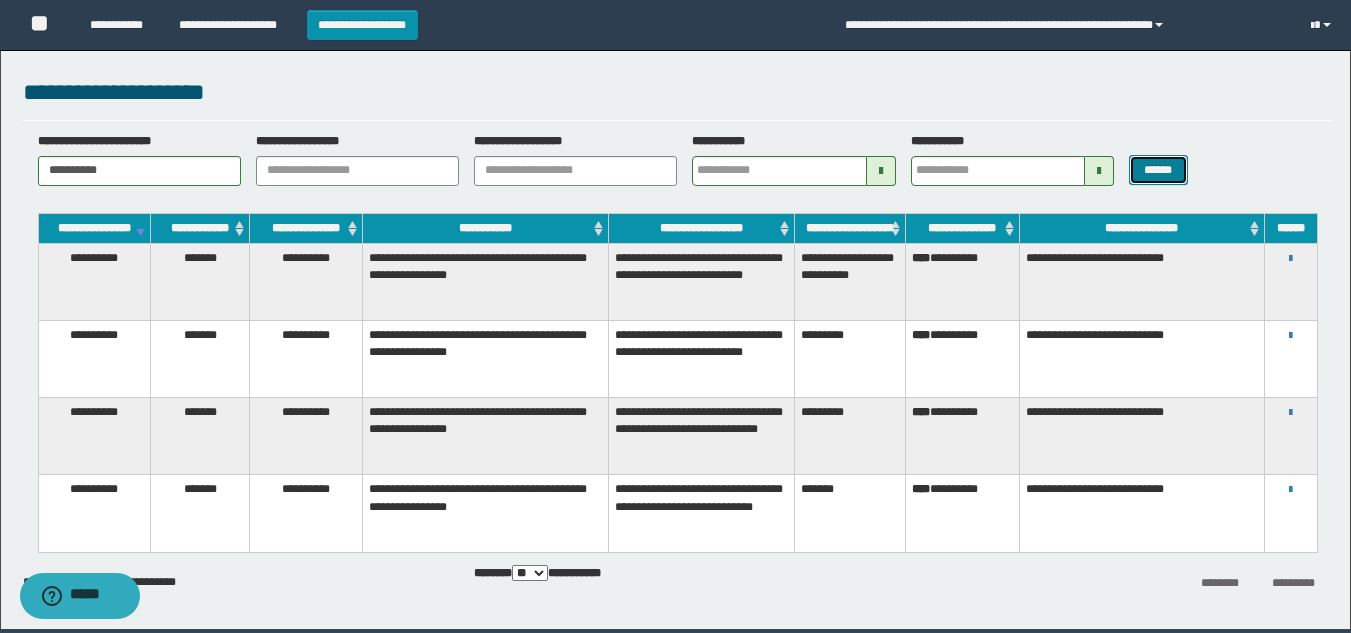 click on "******" at bounding box center [1158, 170] 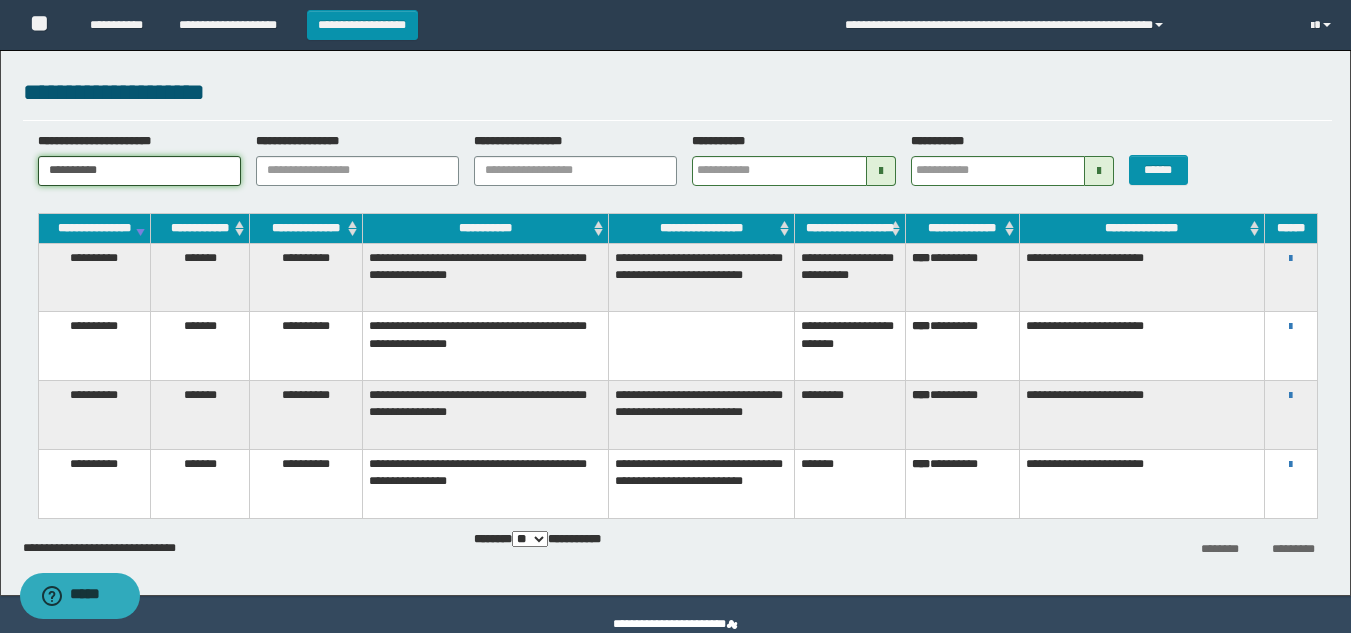drag, startPoint x: 136, startPoint y: 175, endPoint x: 0, endPoint y: 175, distance: 136 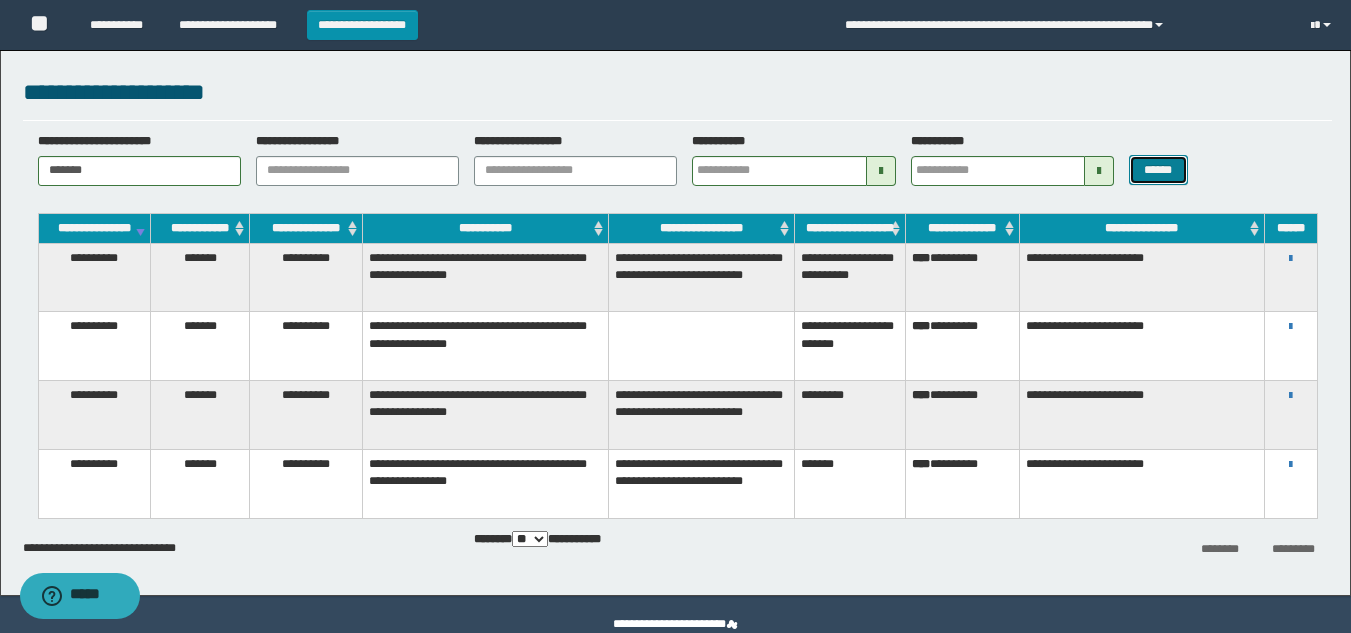 click on "******" at bounding box center (1158, 170) 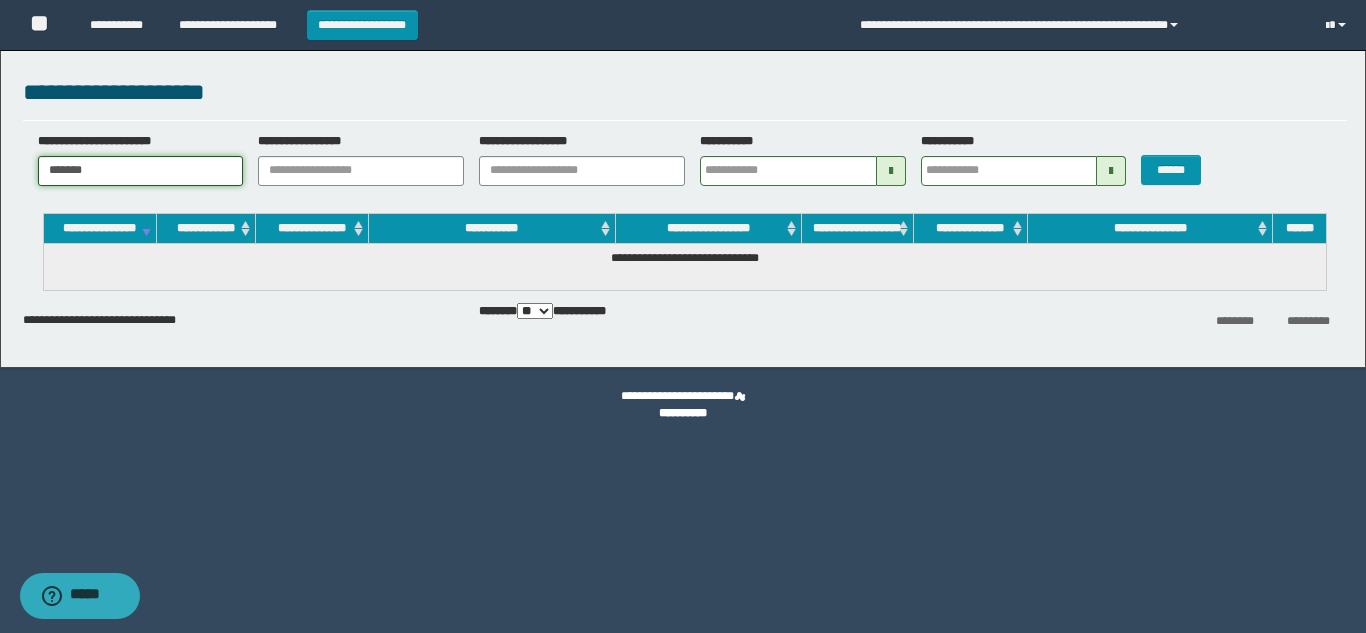 drag, startPoint x: 167, startPoint y: 173, endPoint x: 0, endPoint y: 162, distance: 167.36188 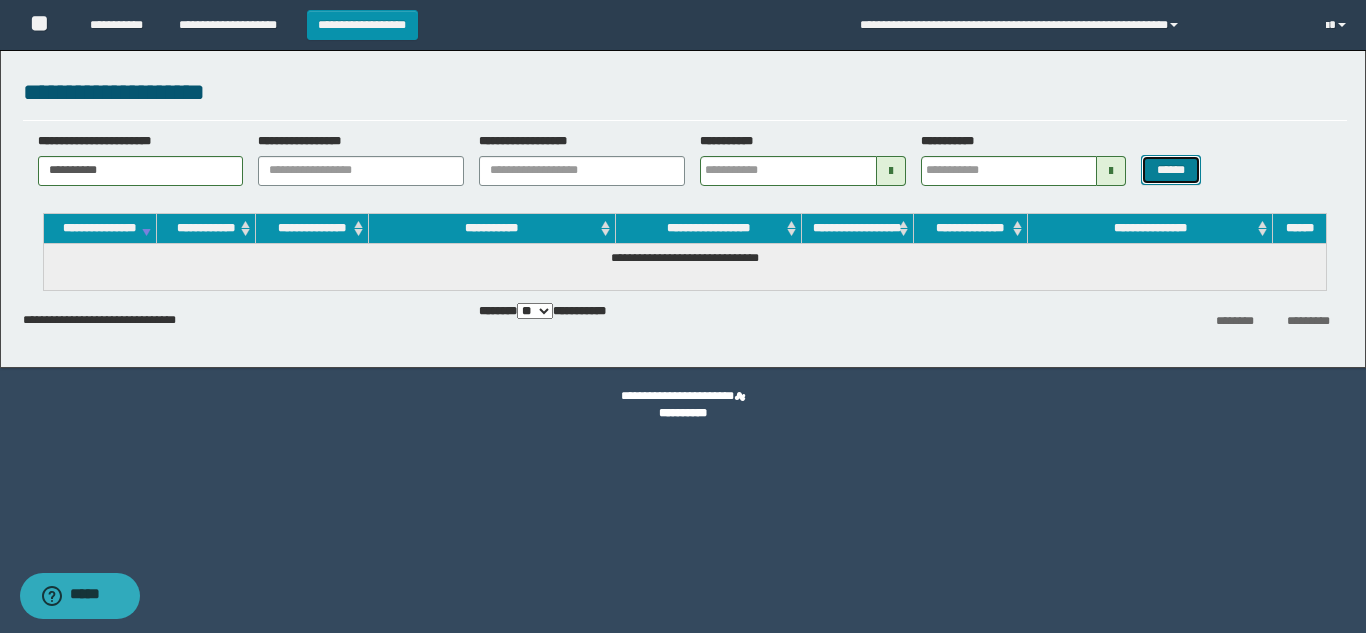 click on "******" at bounding box center (1170, 170) 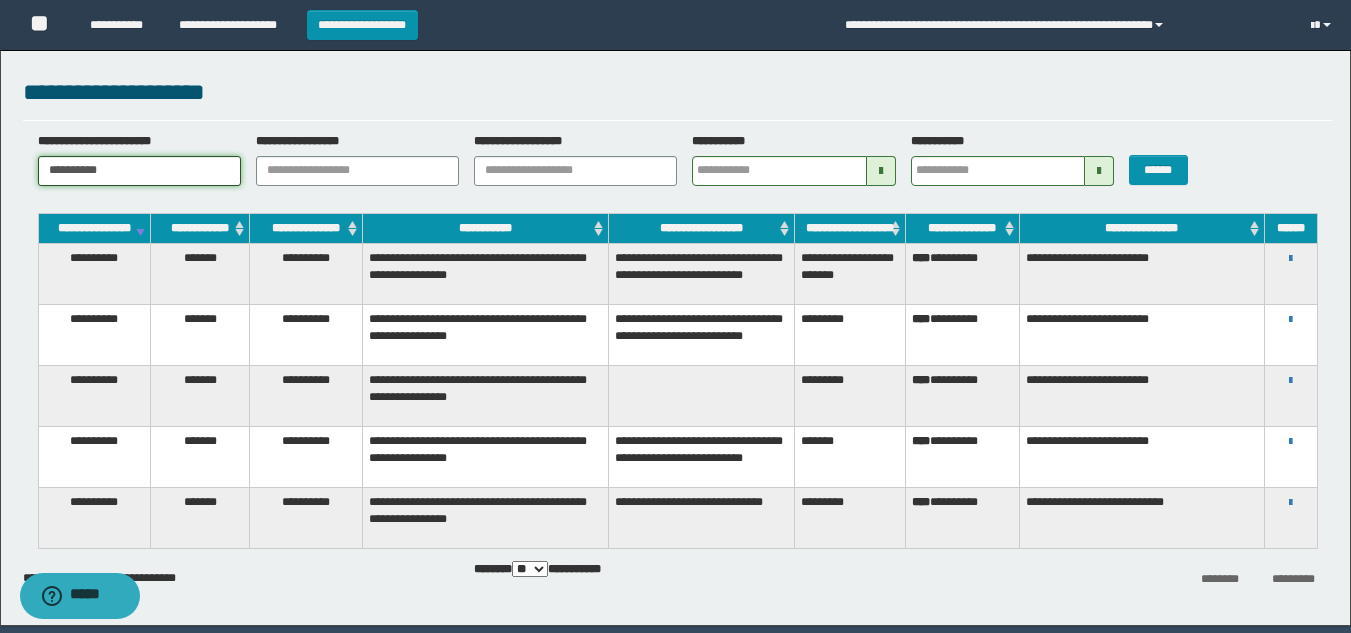 drag, startPoint x: 24, startPoint y: 173, endPoint x: 0, endPoint y: 169, distance: 24.33105 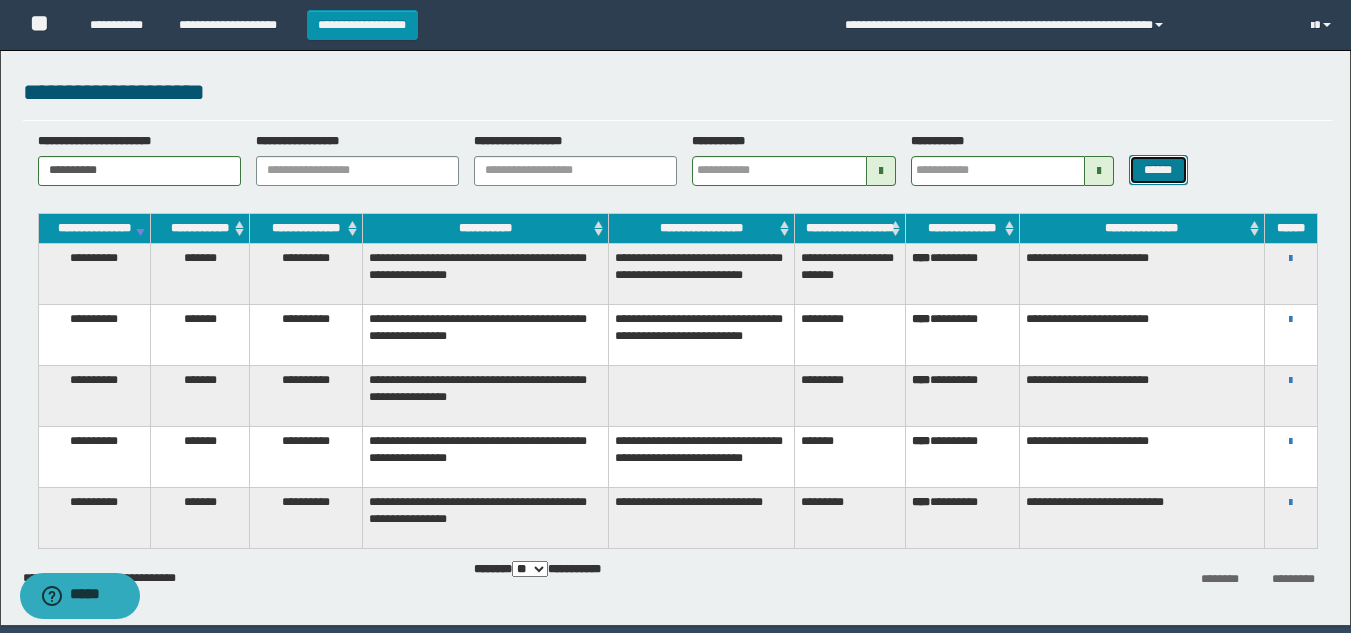 click on "******" at bounding box center (1158, 170) 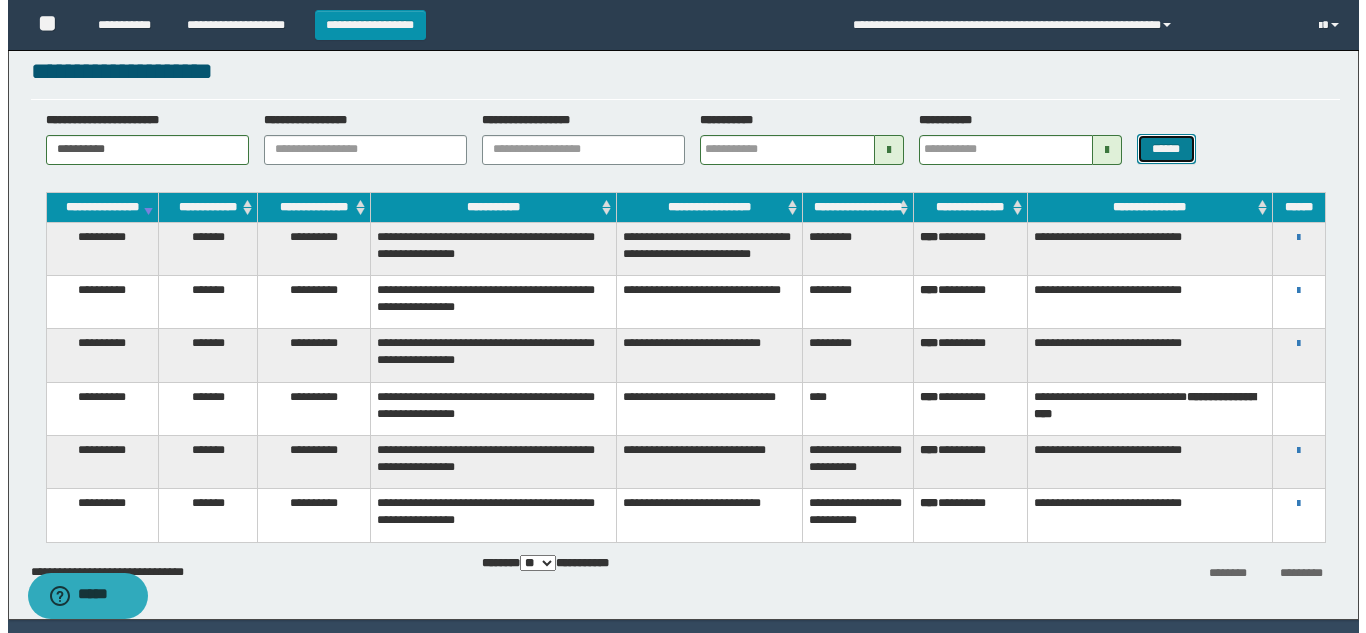 scroll, scrollTop: 0, scrollLeft: 0, axis: both 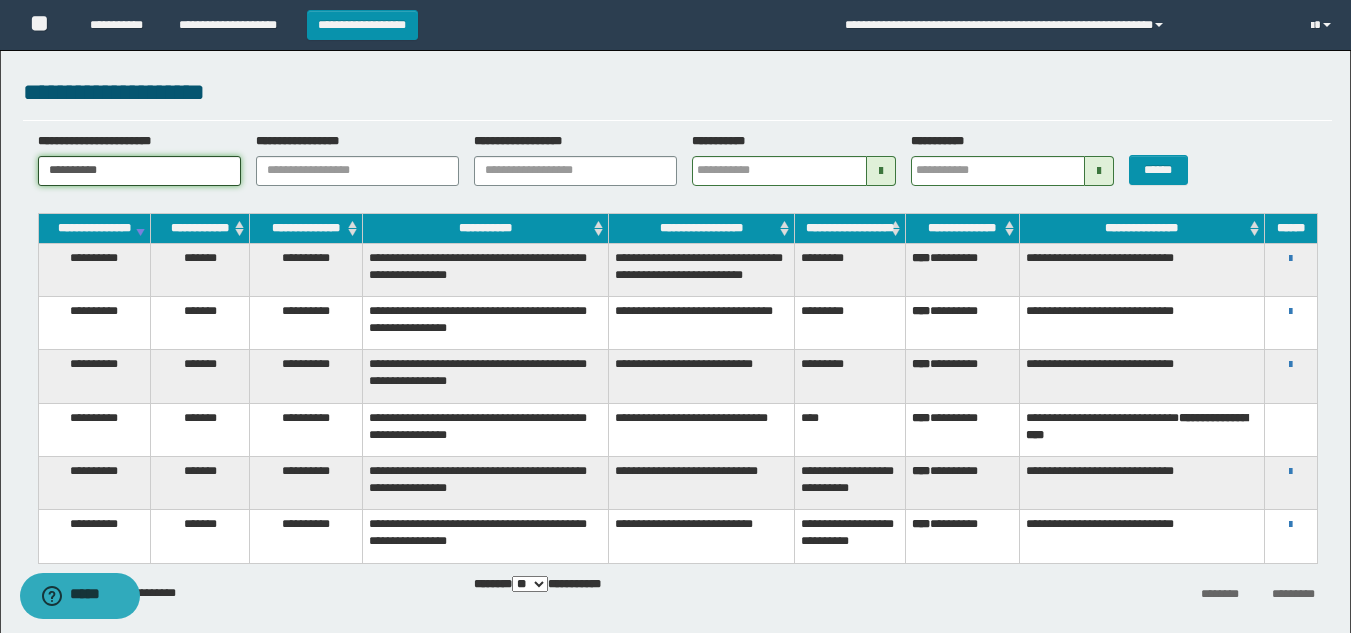 drag, startPoint x: 162, startPoint y: 181, endPoint x: 0, endPoint y: 179, distance: 162.01234 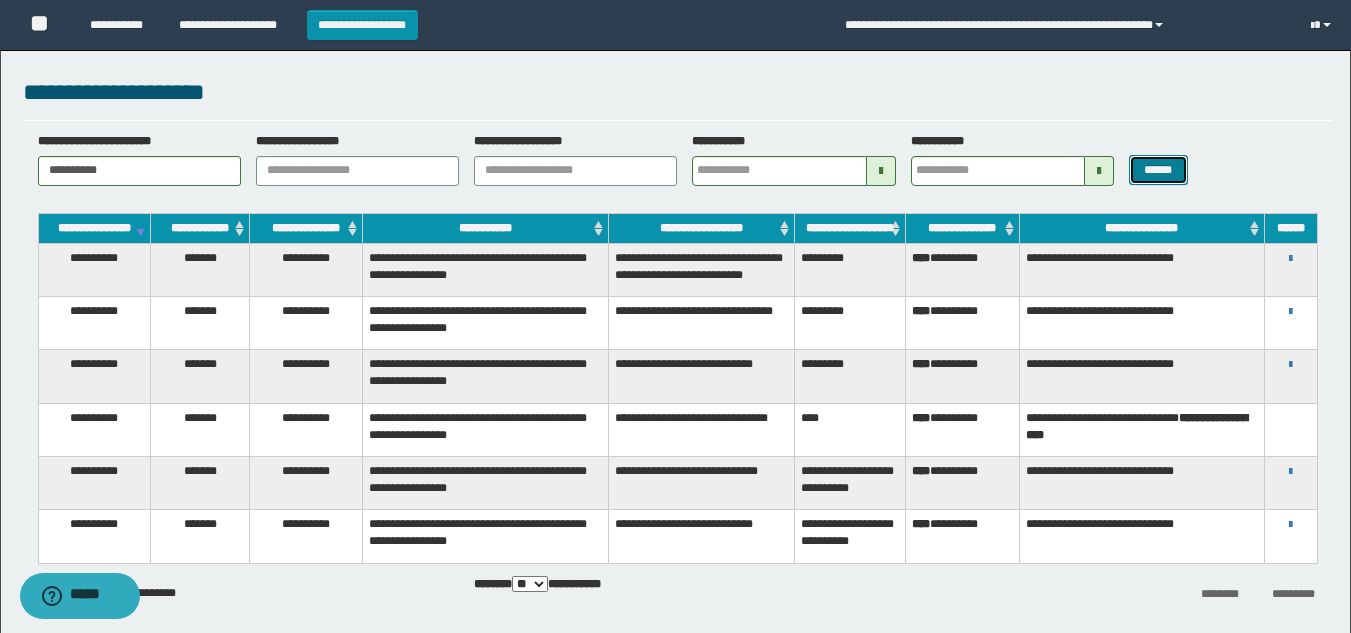 click on "******" at bounding box center [1158, 170] 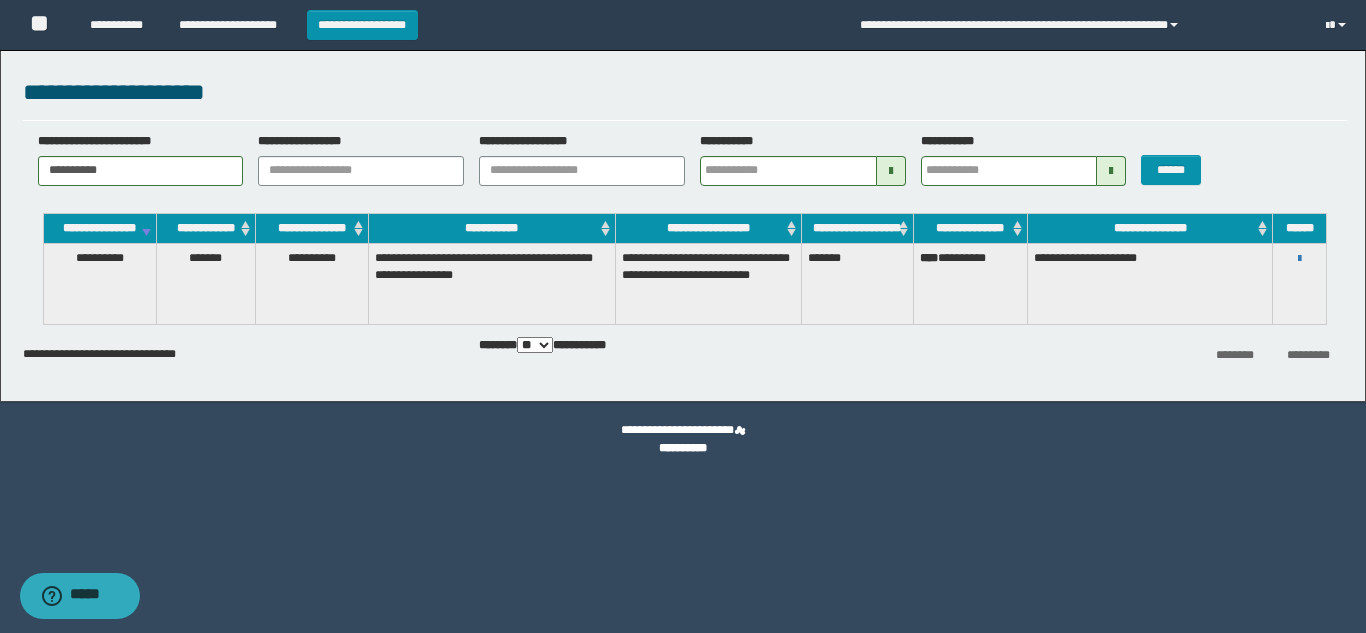 click on "**********" at bounding box center (312, 284) 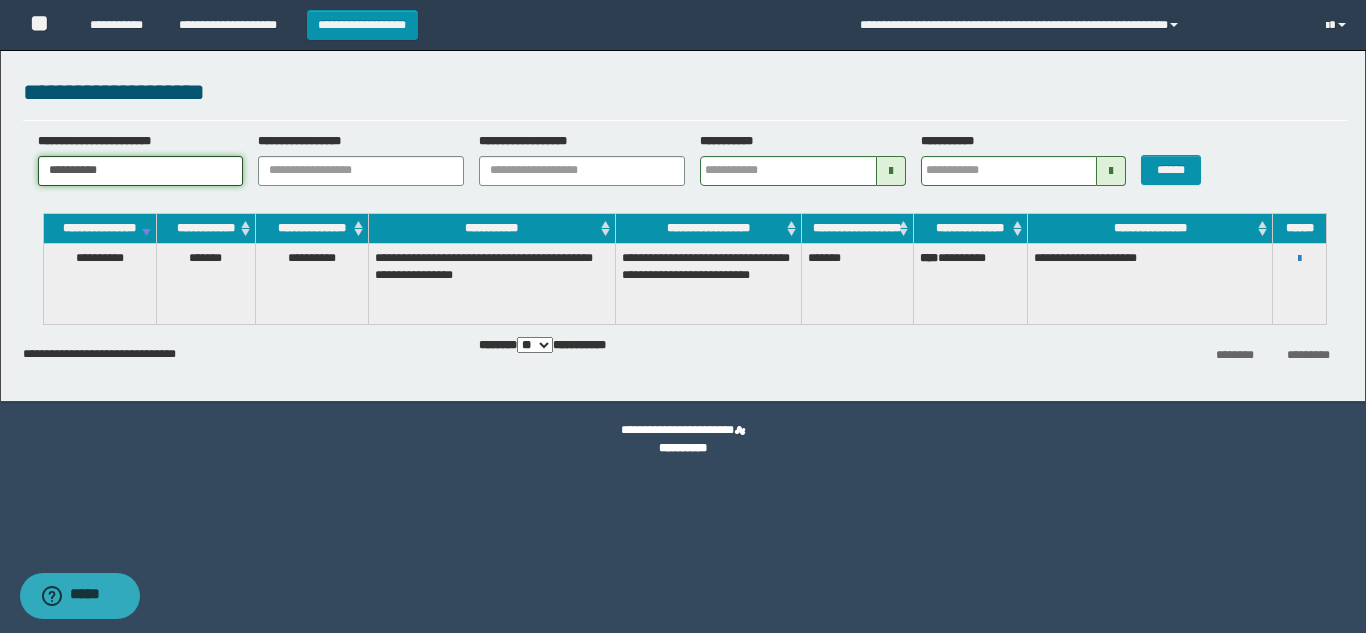 drag, startPoint x: 199, startPoint y: 165, endPoint x: 0, endPoint y: 157, distance: 199.16074 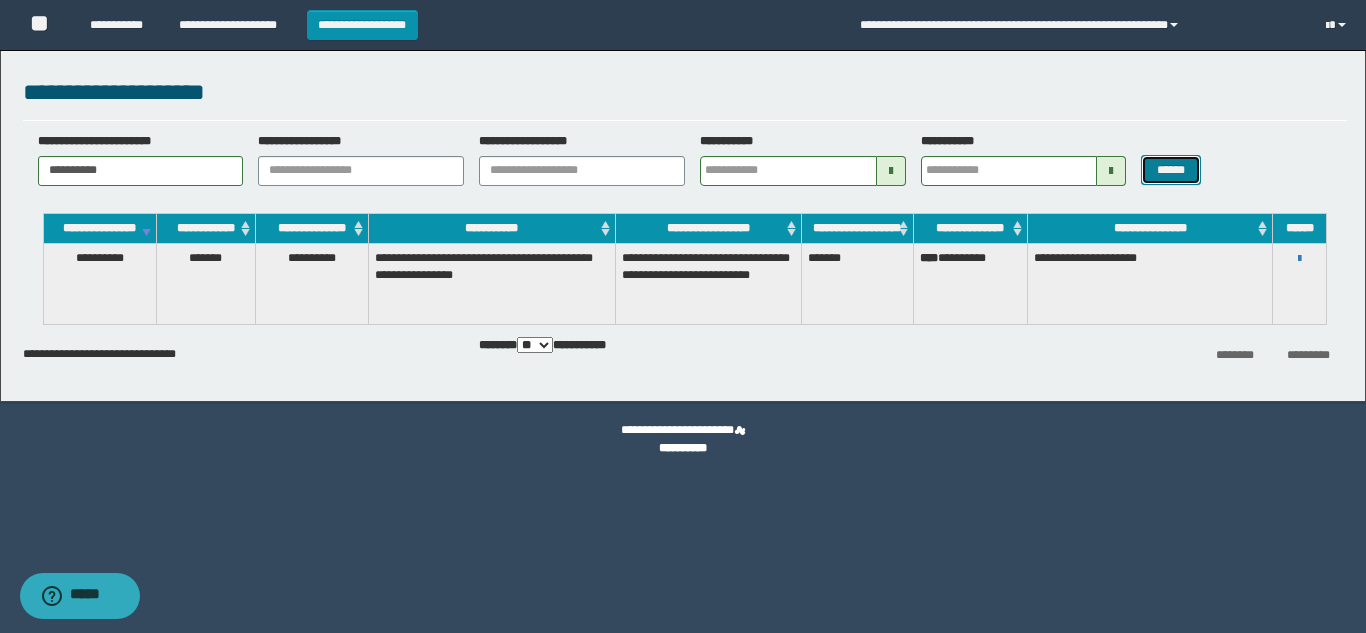 click on "******" at bounding box center [1170, 170] 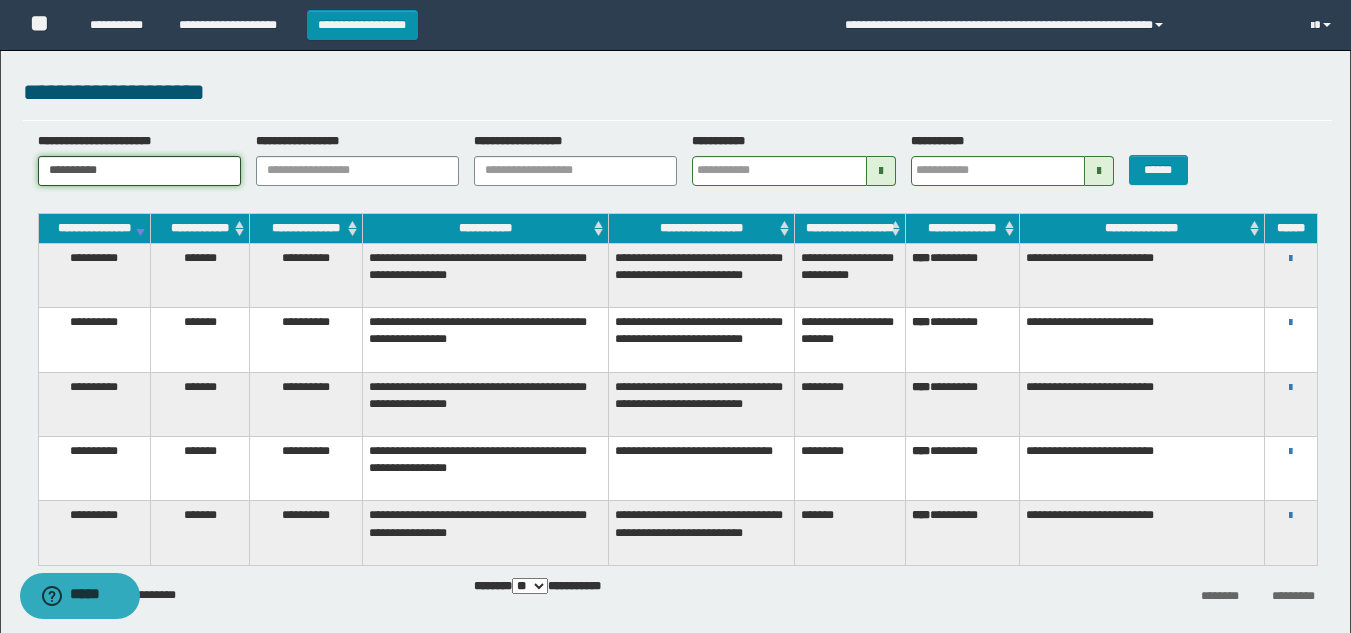 drag, startPoint x: 138, startPoint y: 160, endPoint x: 0, endPoint y: 168, distance: 138.23169 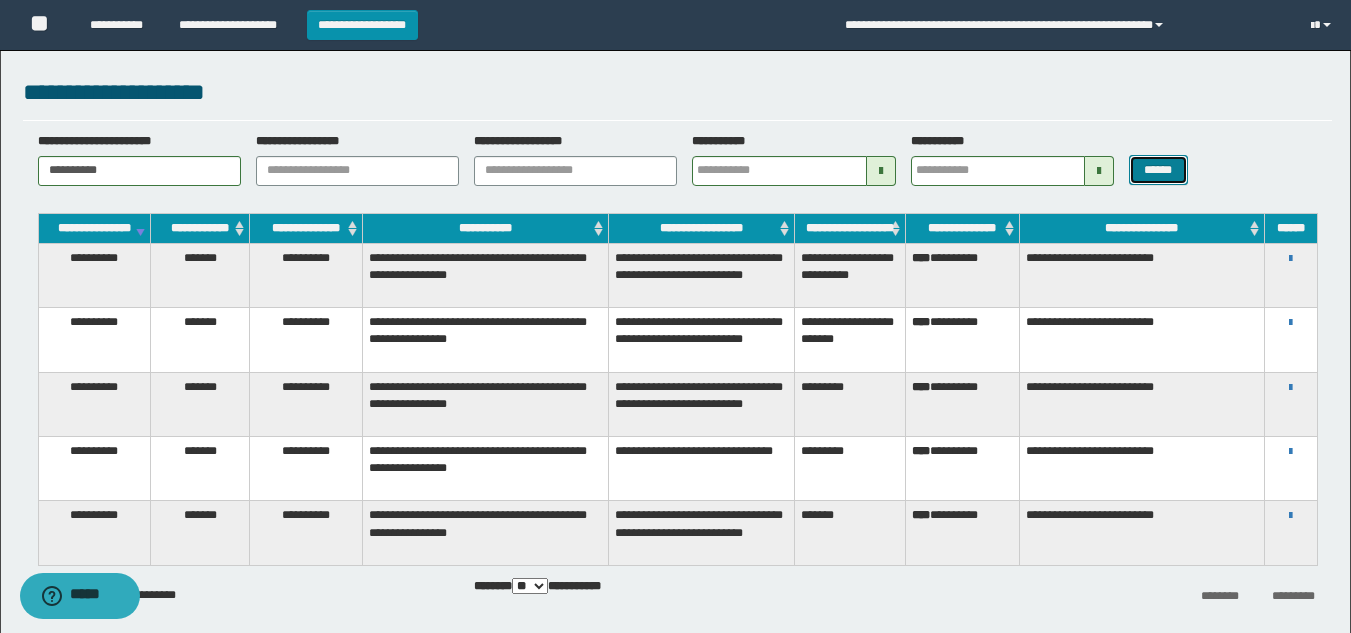 click on "******" at bounding box center (1158, 170) 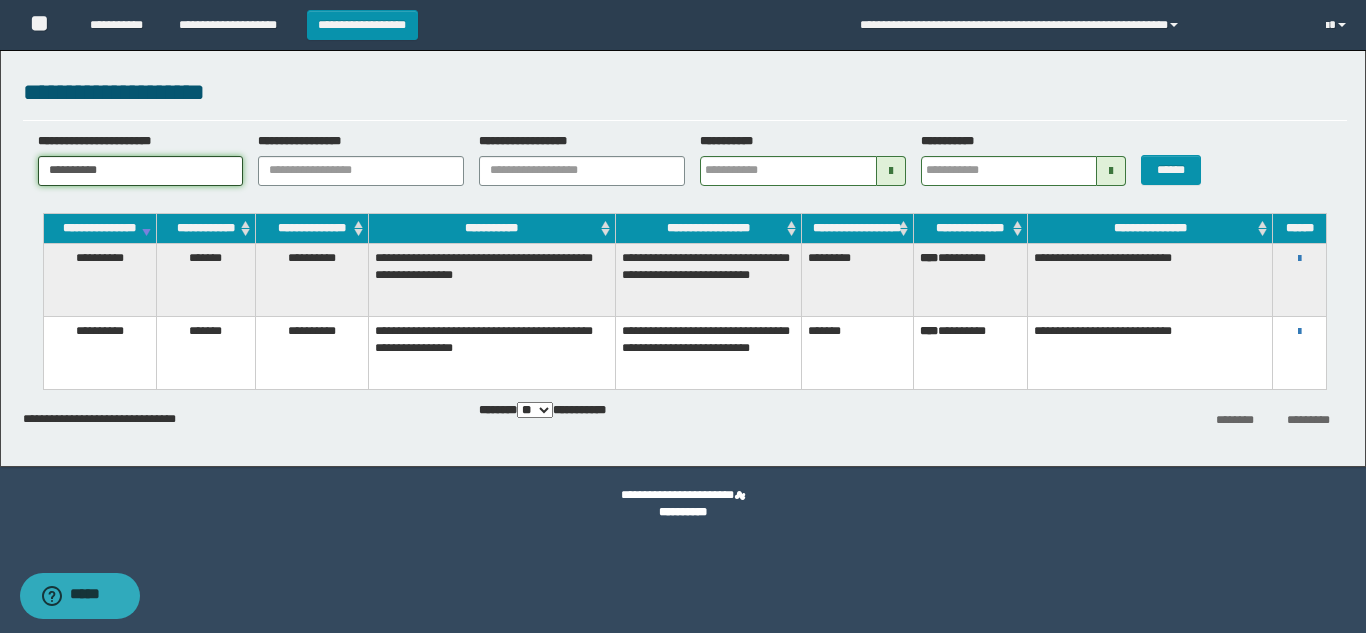 drag, startPoint x: 173, startPoint y: 182, endPoint x: 0, endPoint y: 176, distance: 173.10402 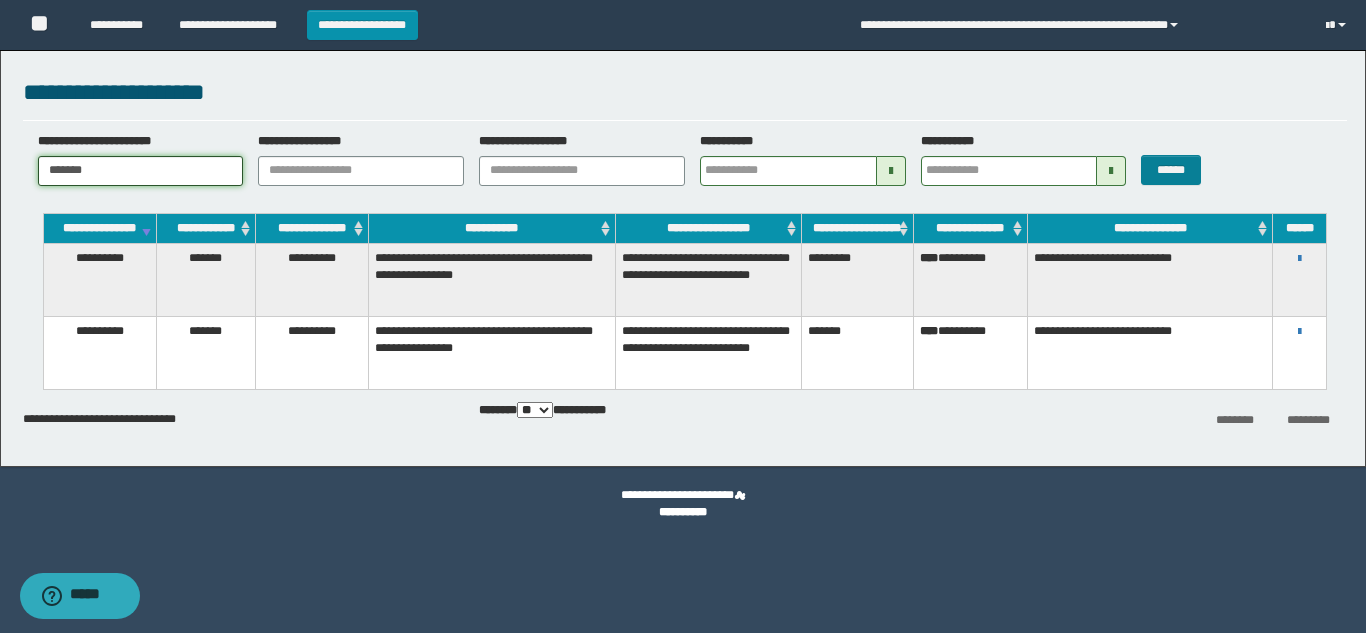 type on "*******" 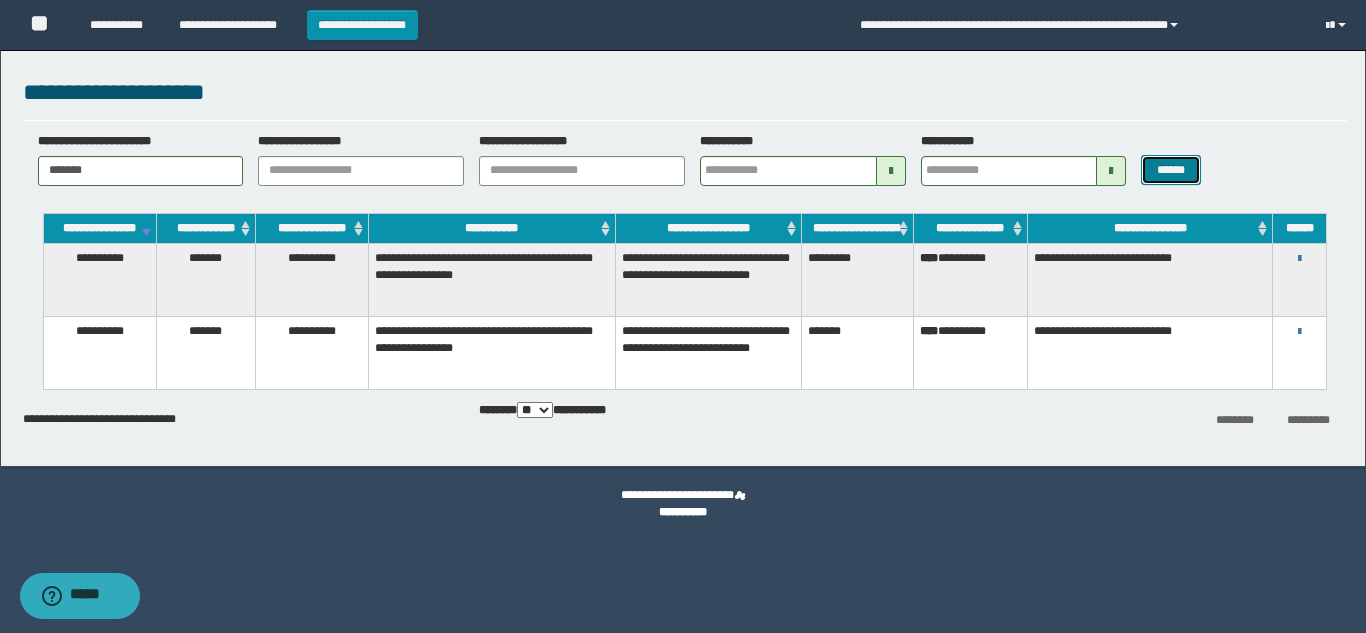 click on "******" at bounding box center (1170, 170) 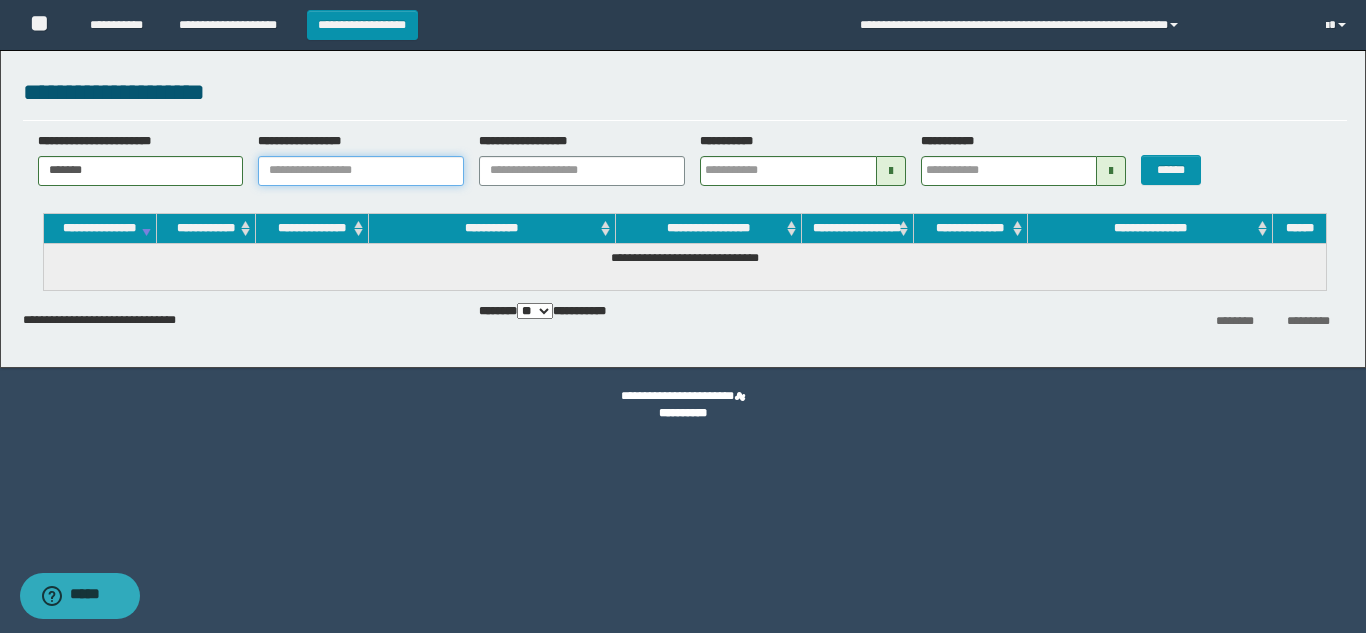 click on "**********" at bounding box center (361, 171) 